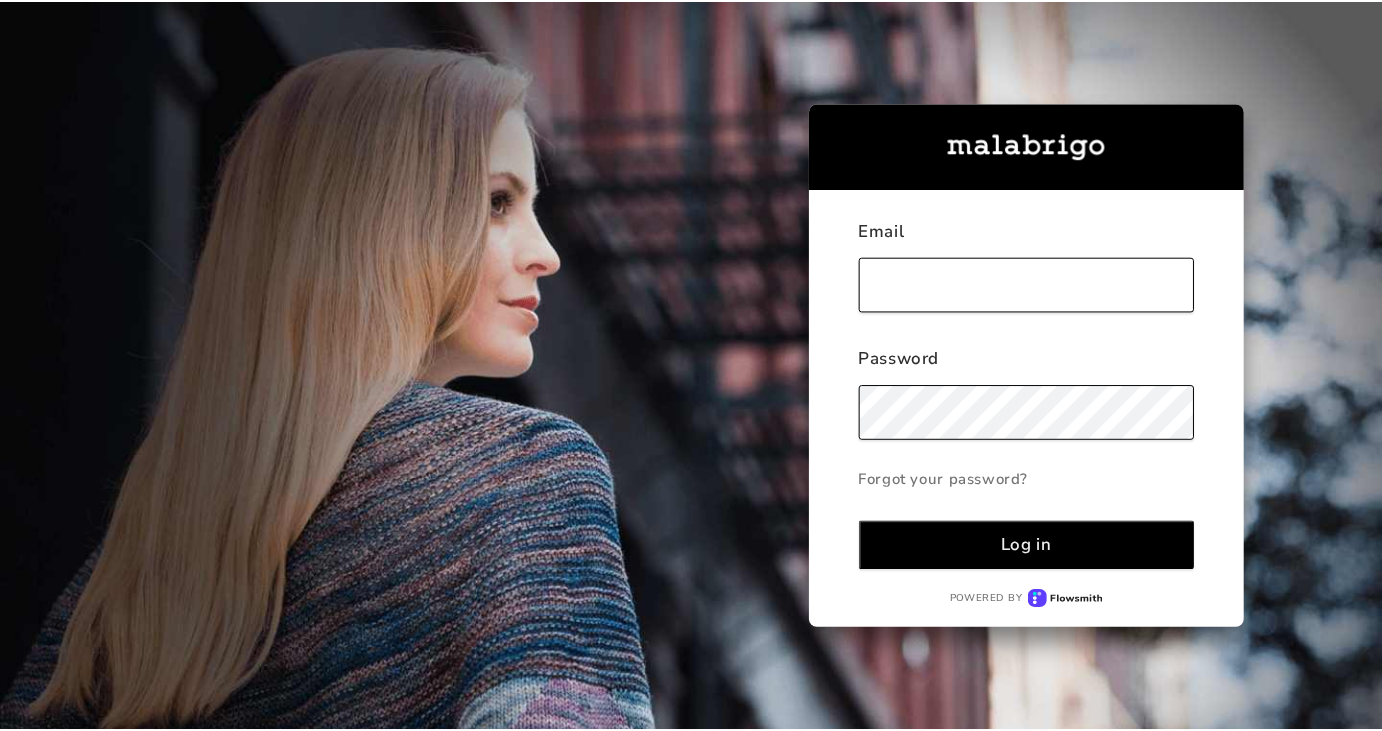 scroll, scrollTop: 0, scrollLeft: 0, axis: both 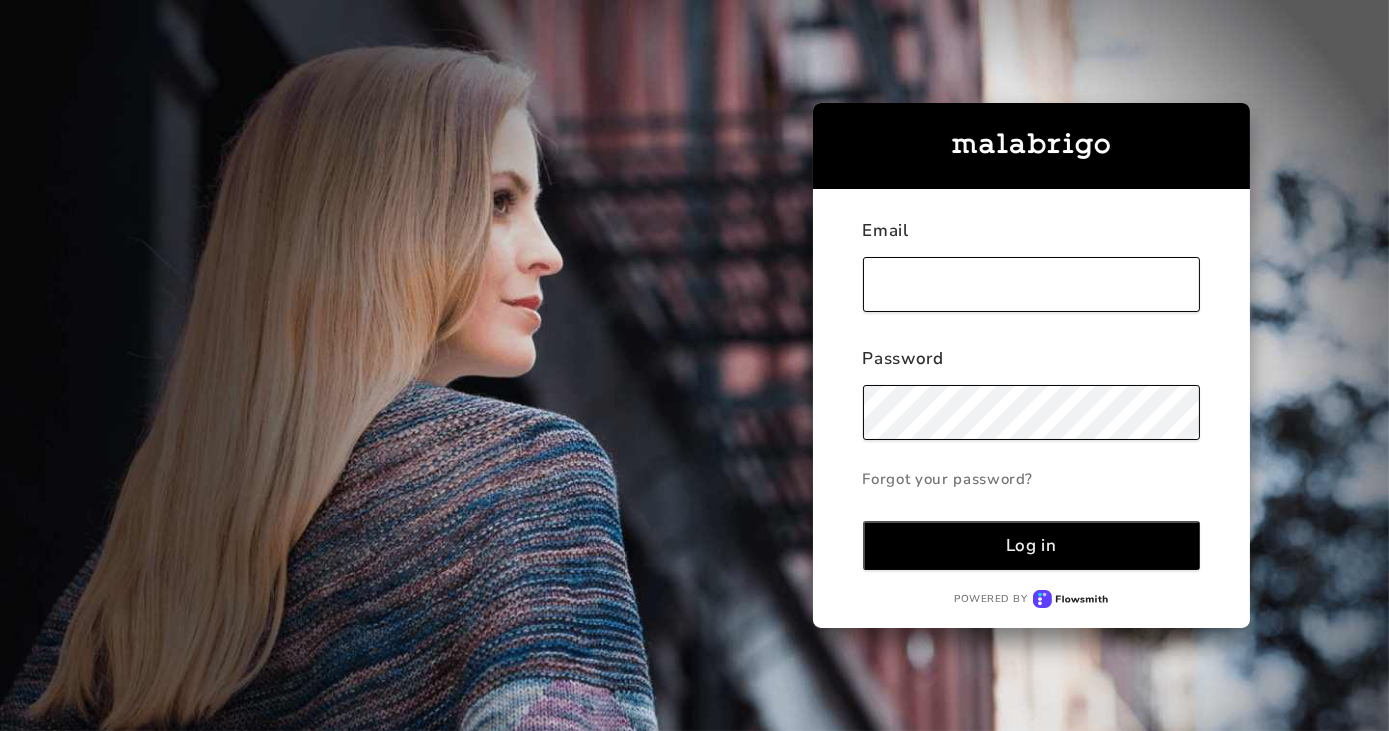 click at bounding box center (1032, 284) 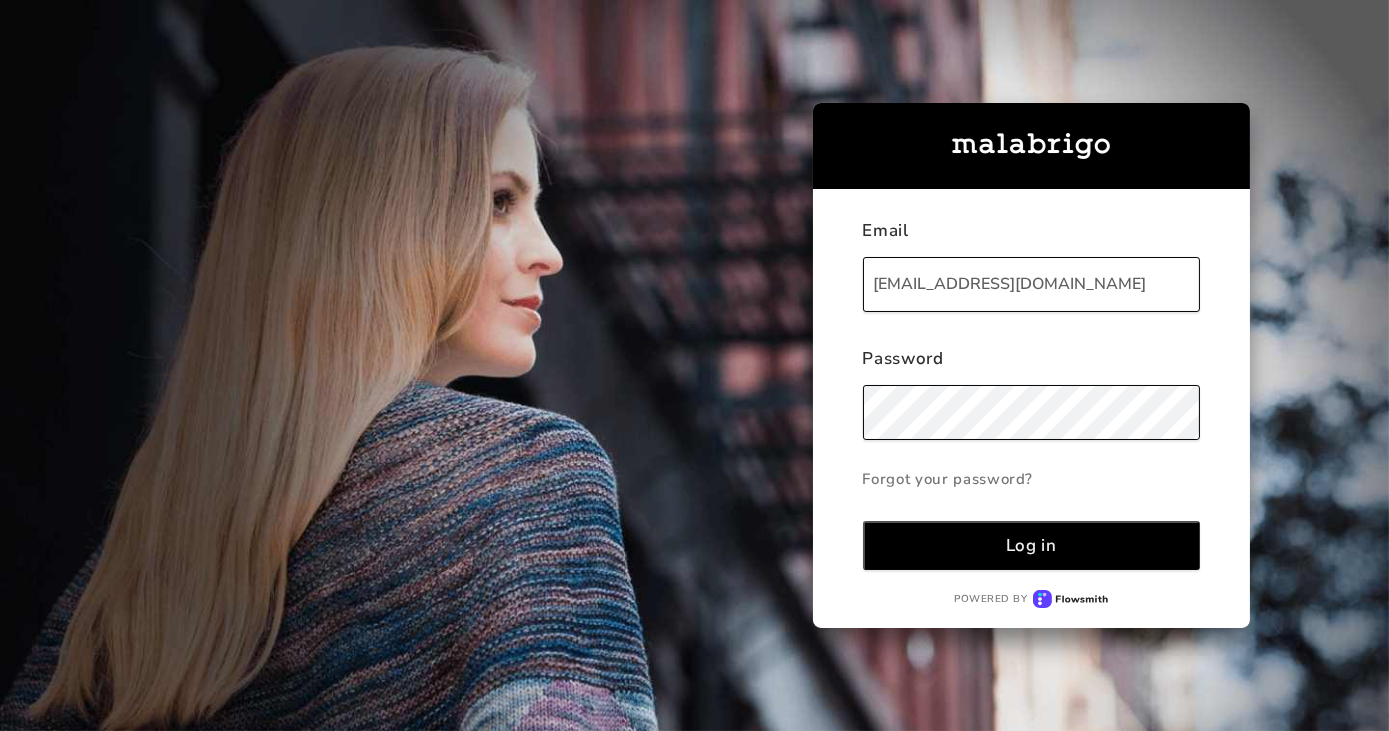click on "Log in" at bounding box center (1032, 545) 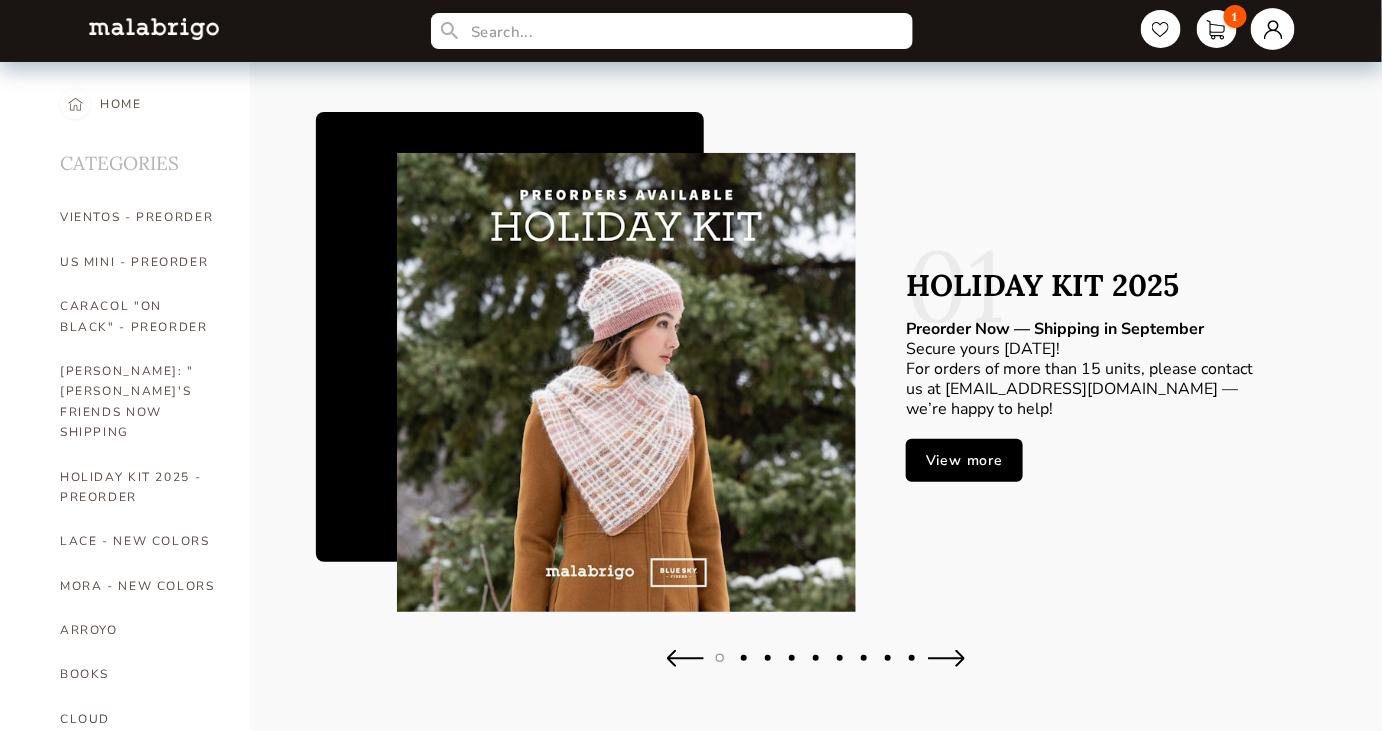 click at bounding box center [1273, 29] 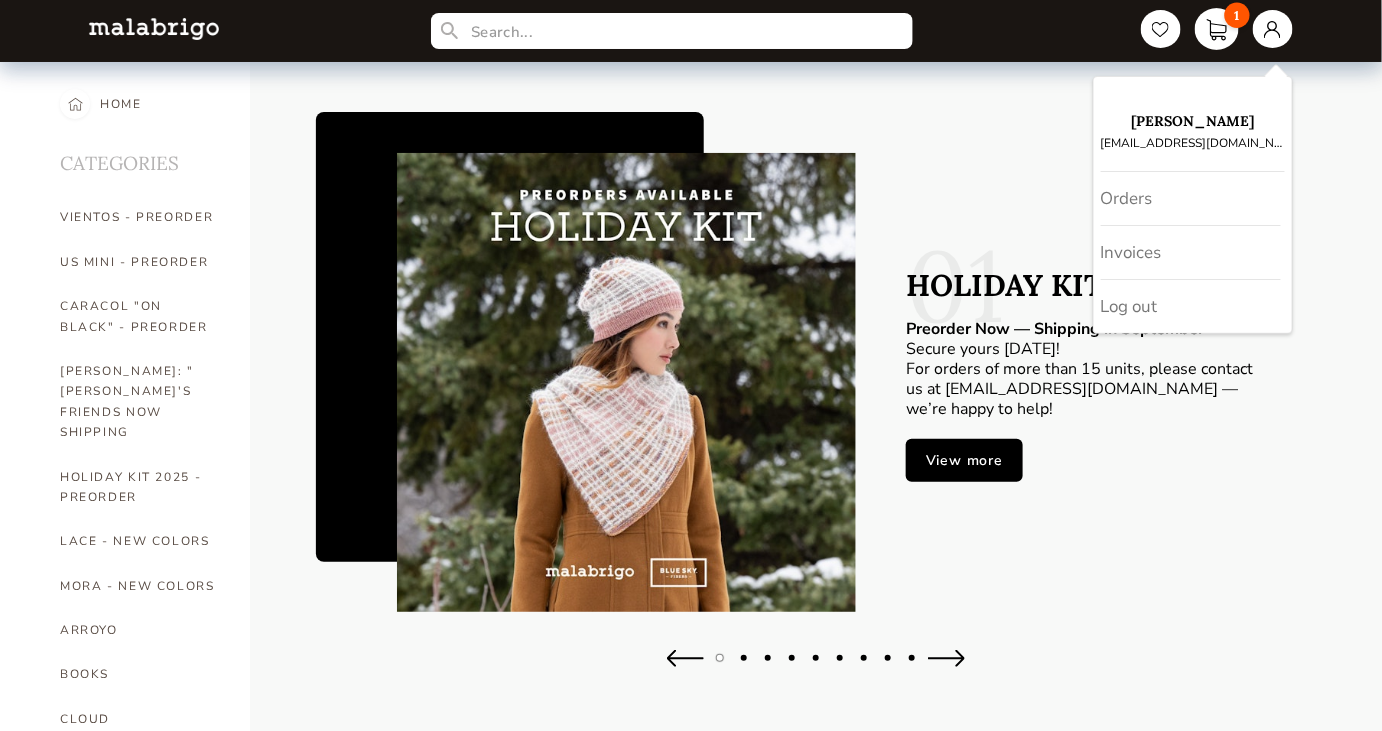 click on "1" at bounding box center (1217, 29) 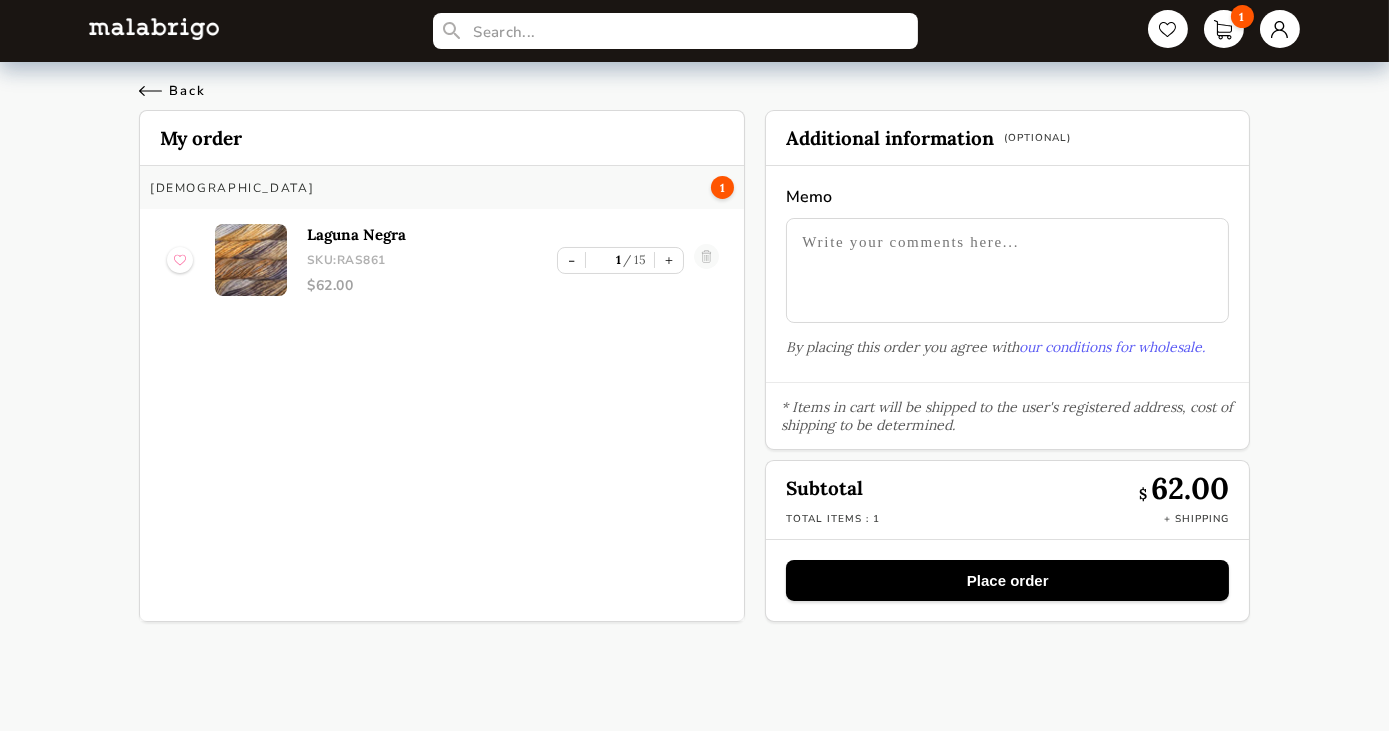 click on "Back" at bounding box center [172, 91] 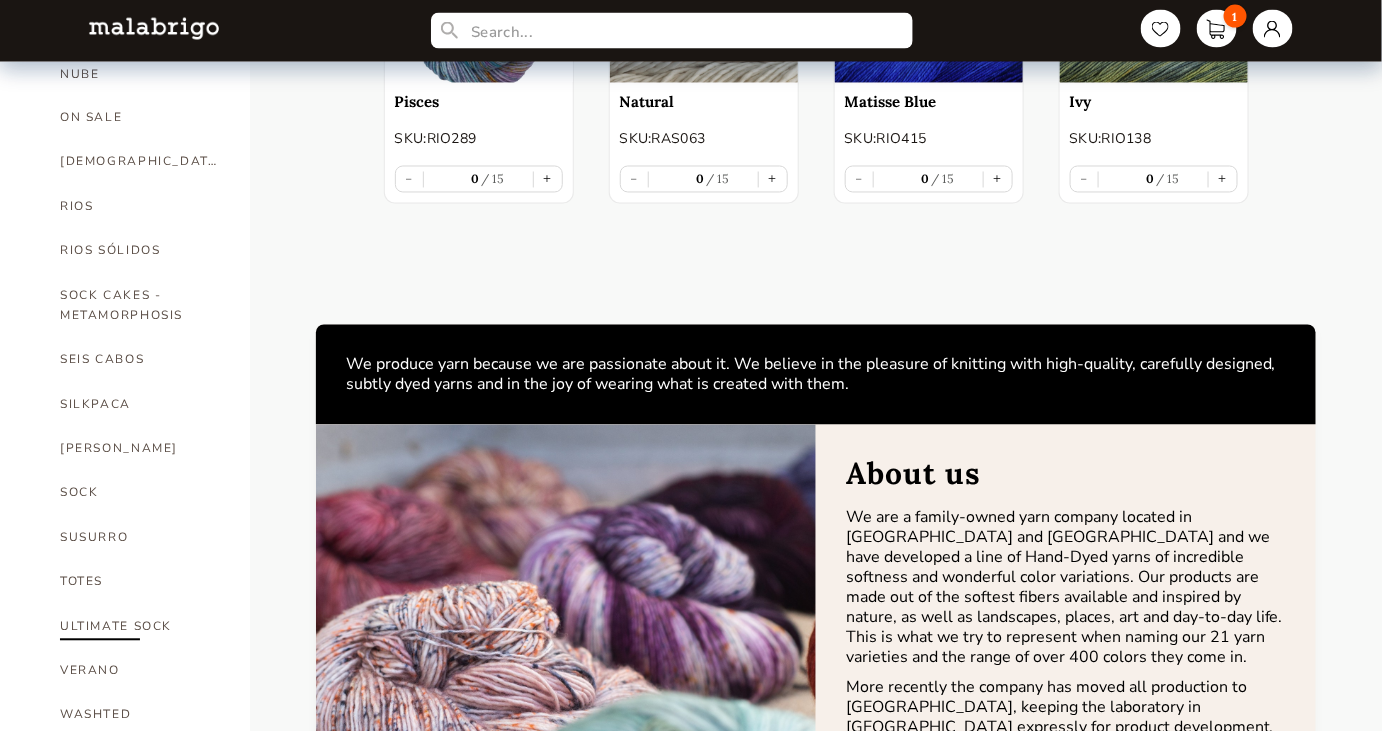 scroll, scrollTop: 1181, scrollLeft: 0, axis: vertical 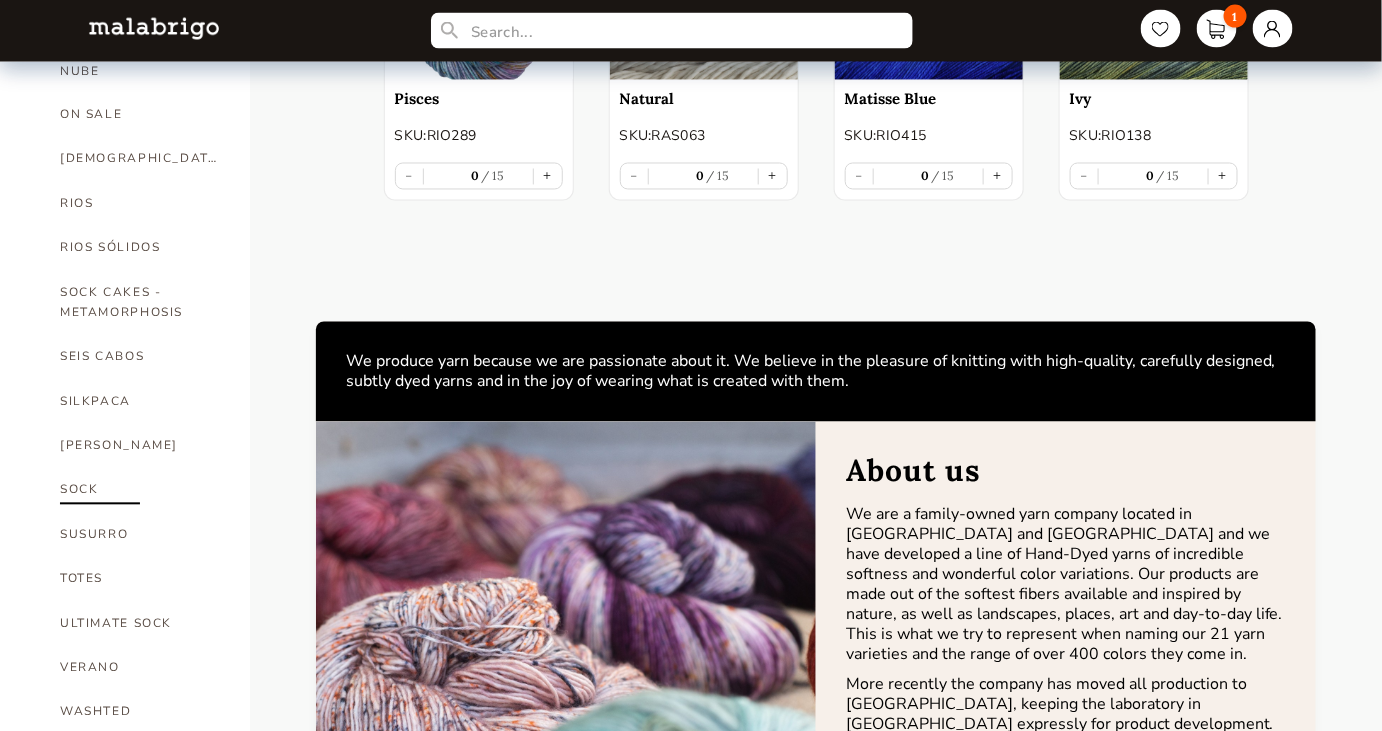 click on "SOCK" at bounding box center (140, 490) 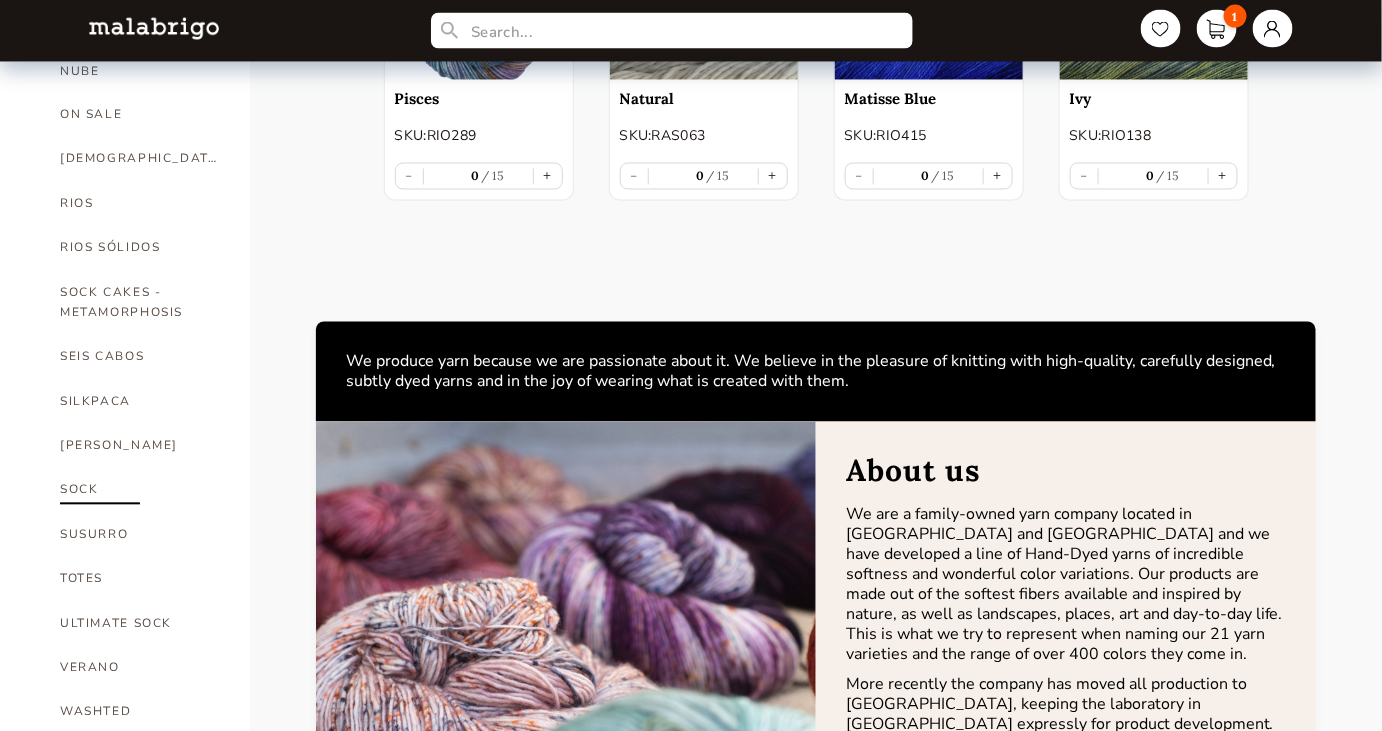 select on "INDEX" 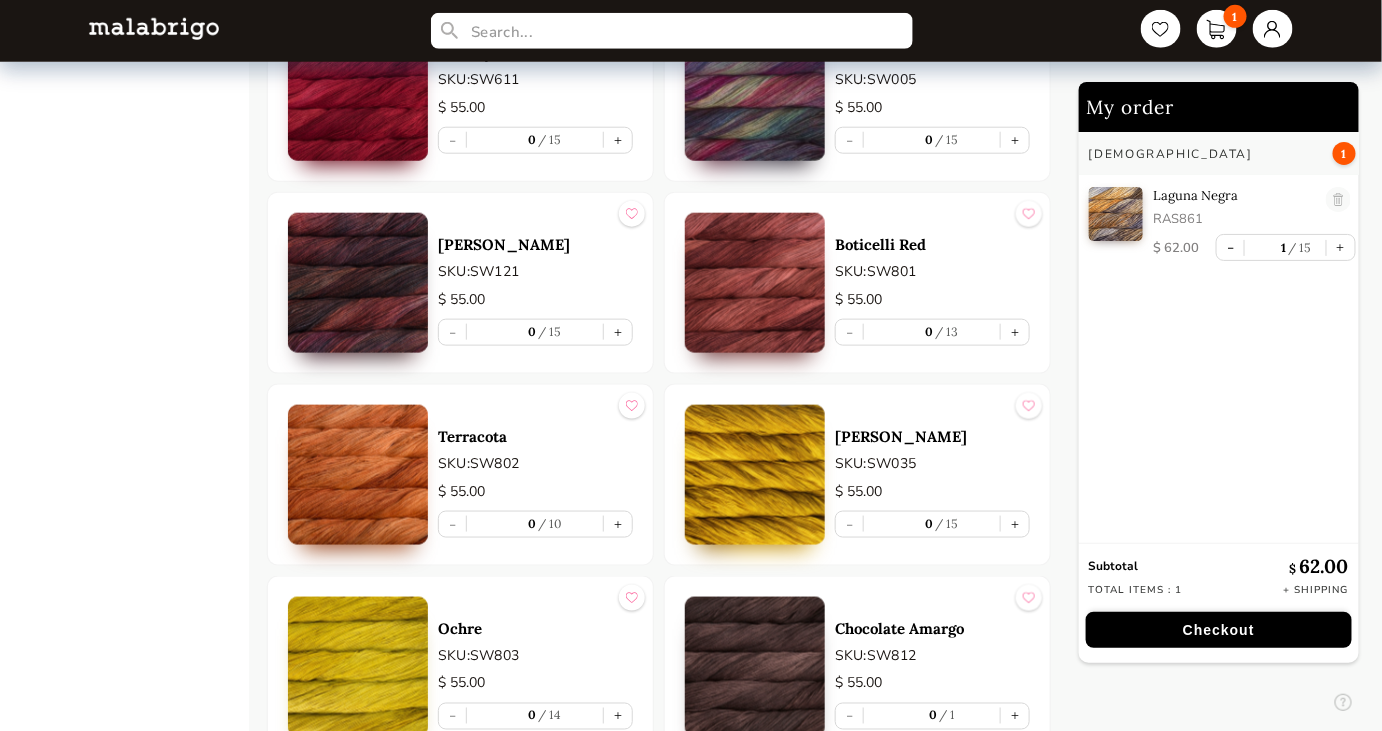 scroll, scrollTop: 3181, scrollLeft: 0, axis: vertical 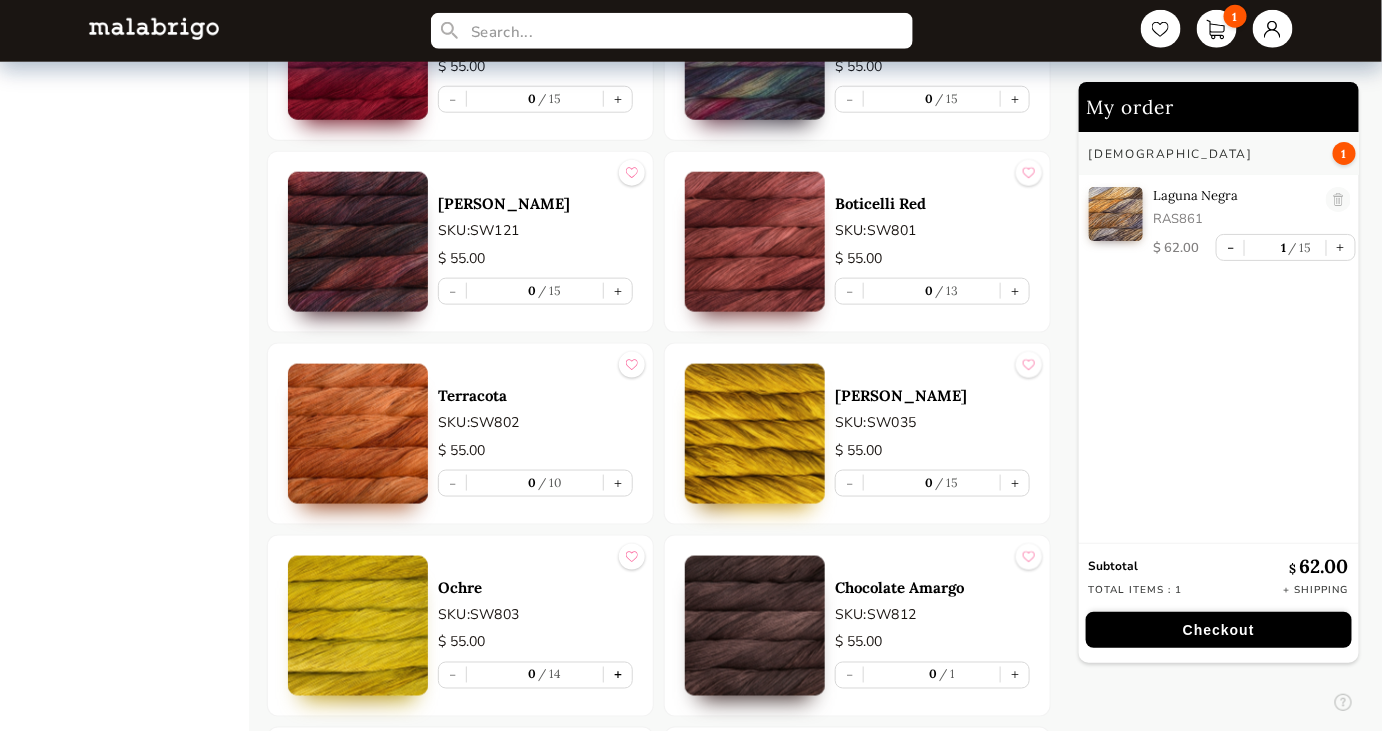 click on "+" at bounding box center (618, 675) 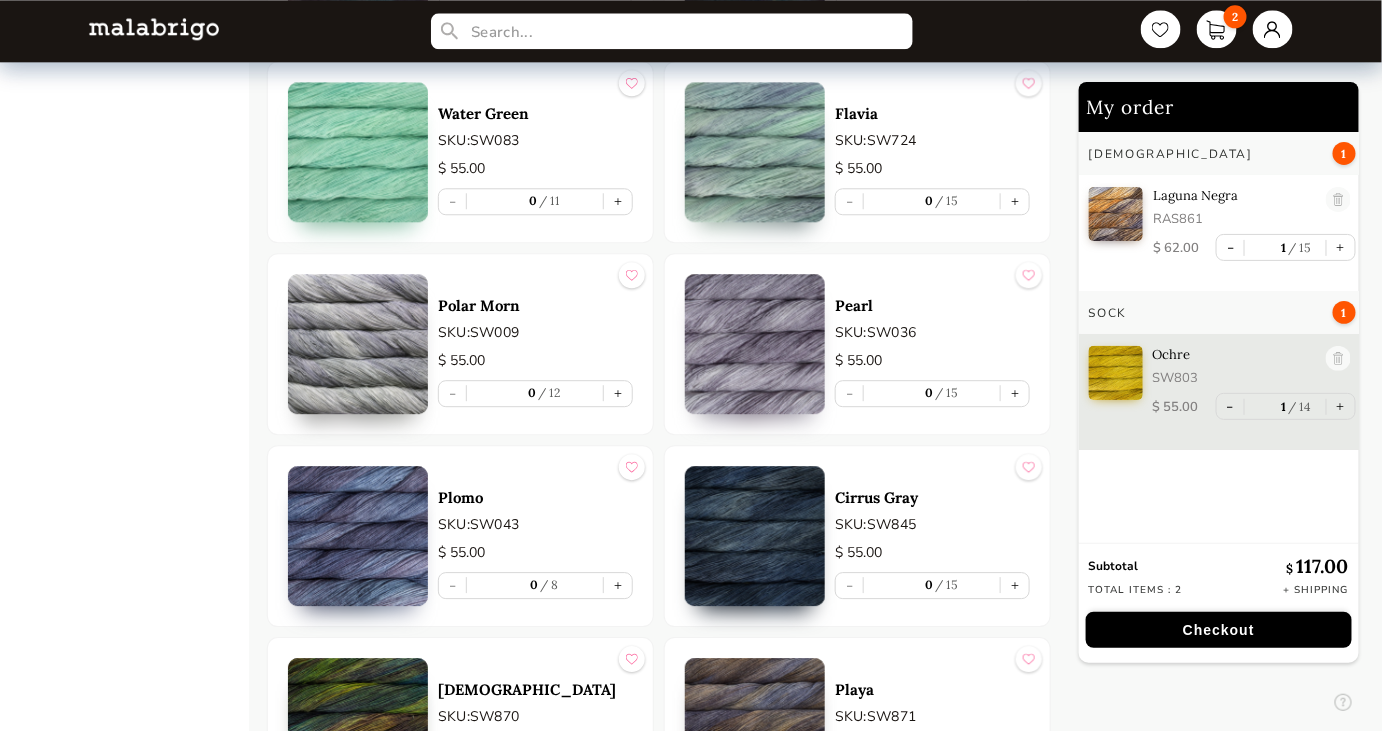 scroll, scrollTop: 6818, scrollLeft: 0, axis: vertical 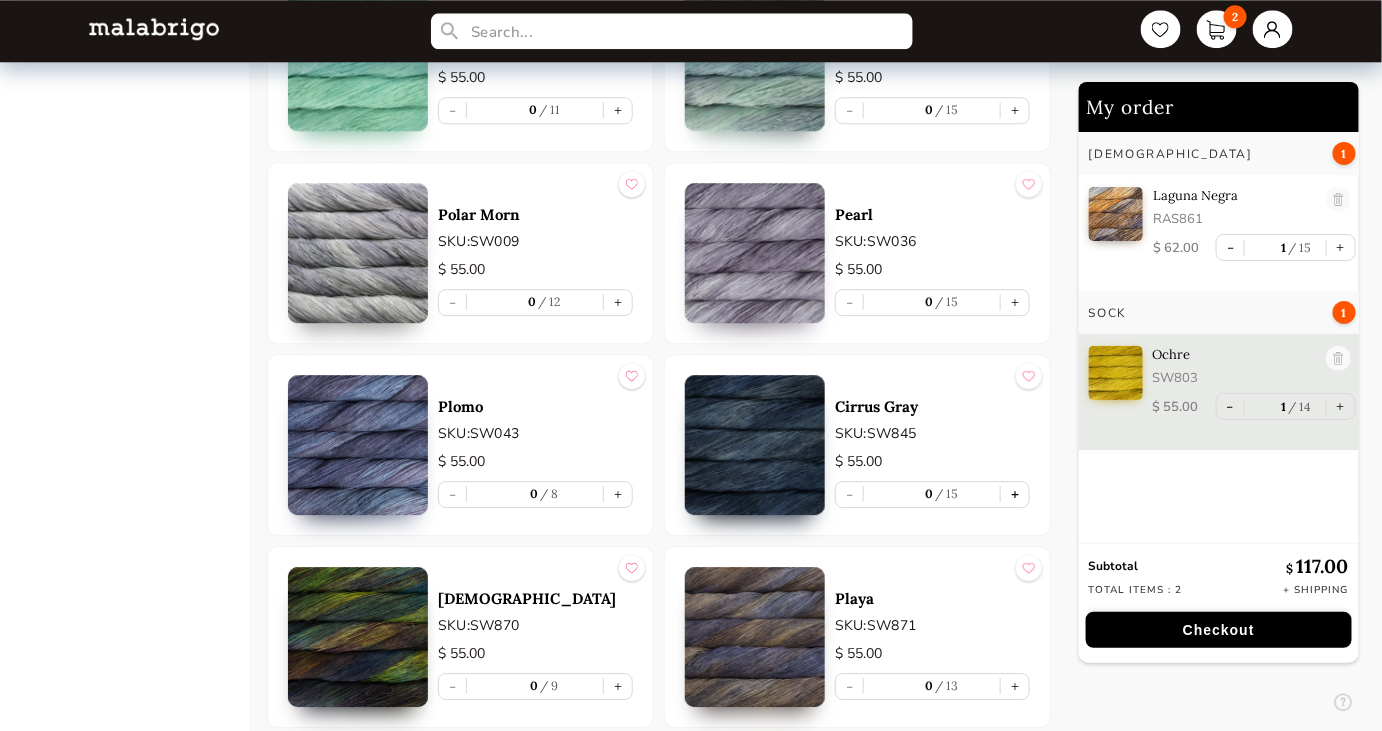 click on "+" at bounding box center [1015, 494] 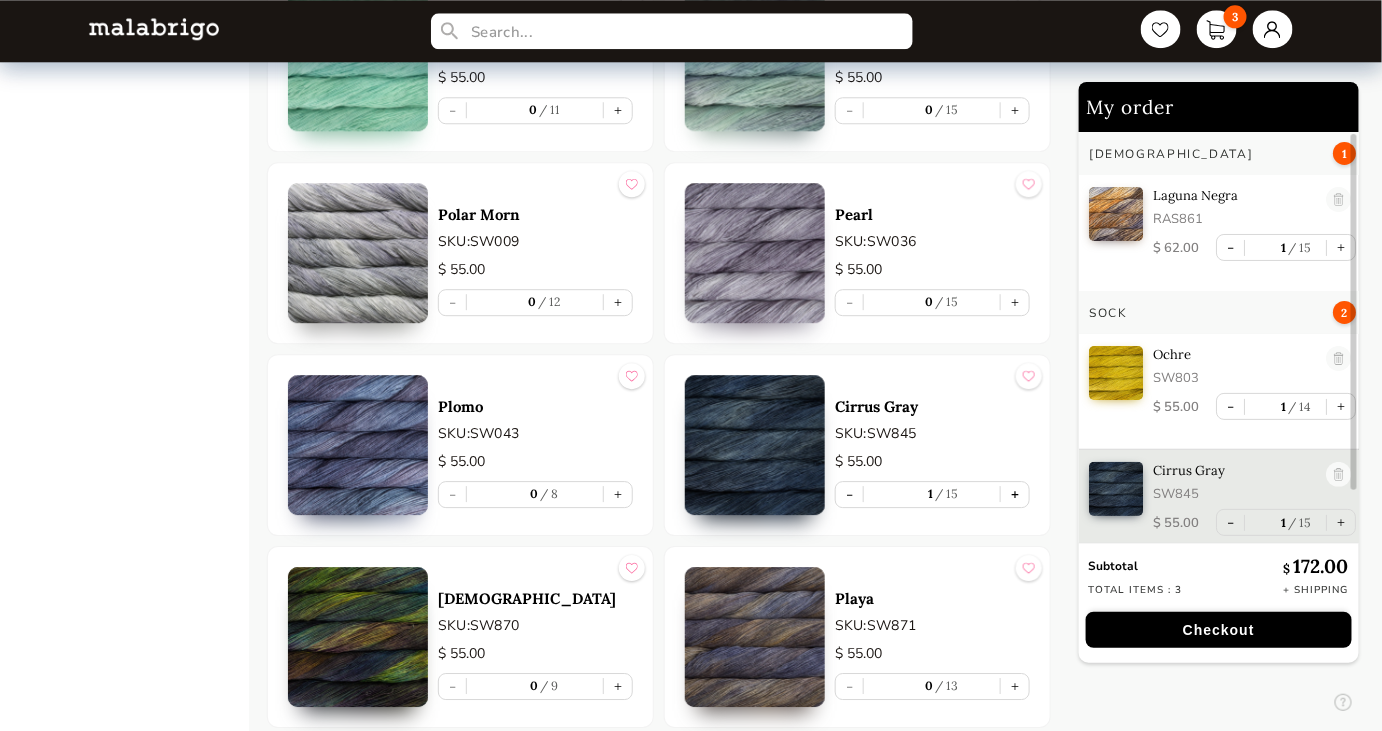 scroll, scrollTop: 5, scrollLeft: 0, axis: vertical 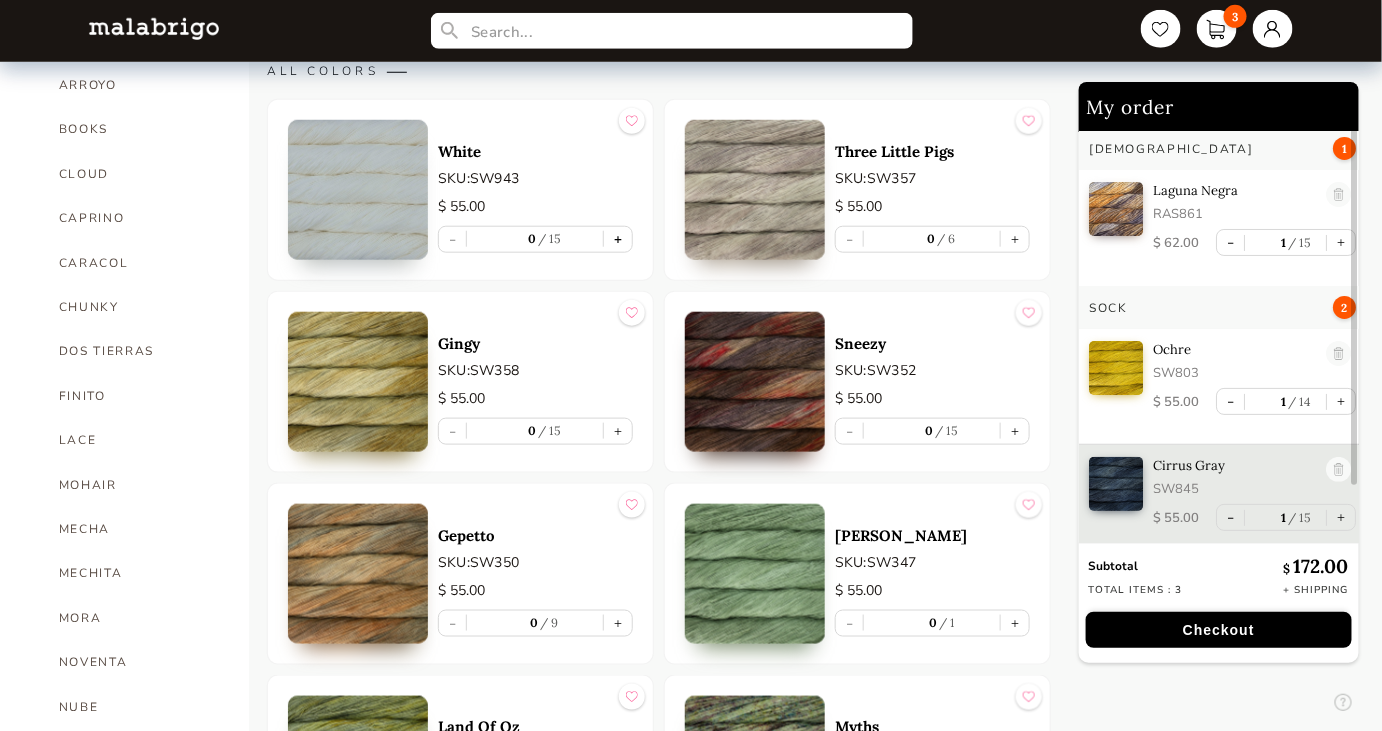 click on "+" at bounding box center (618, 239) 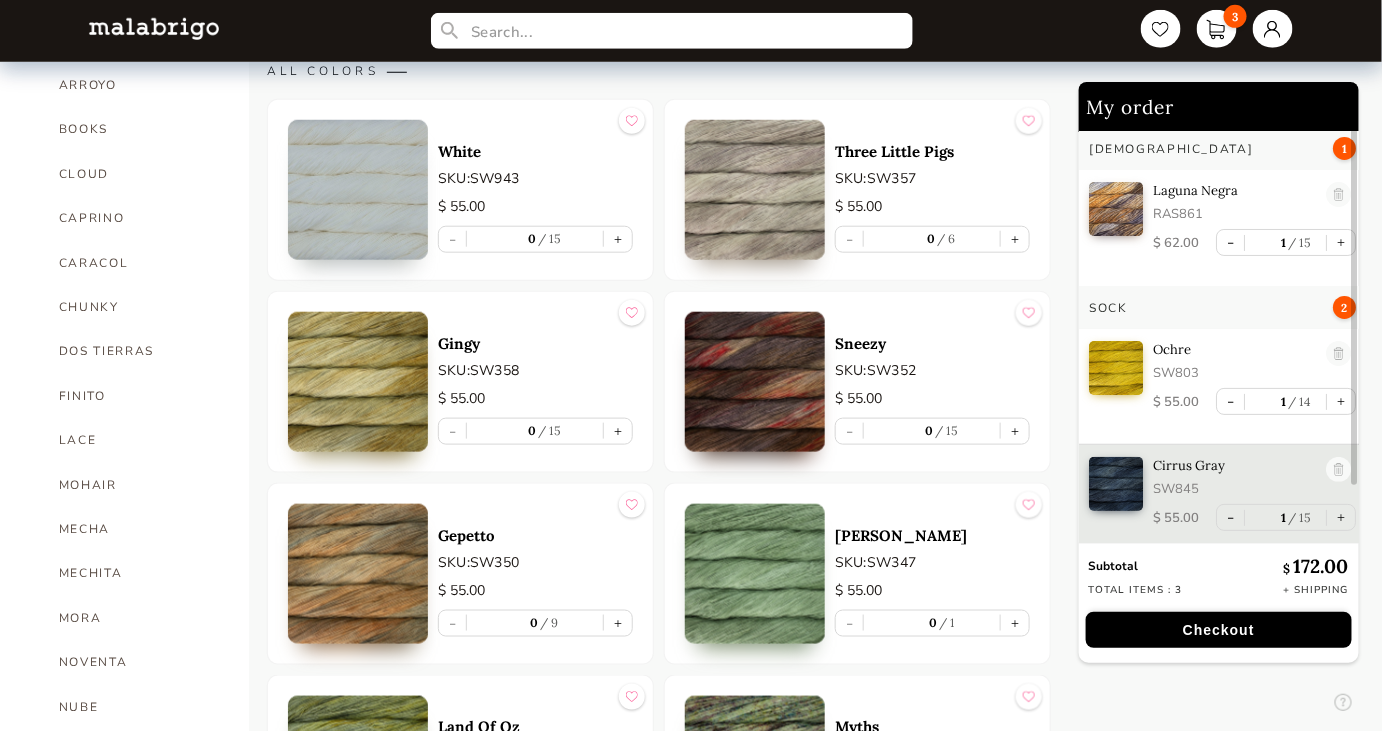 type on "1" 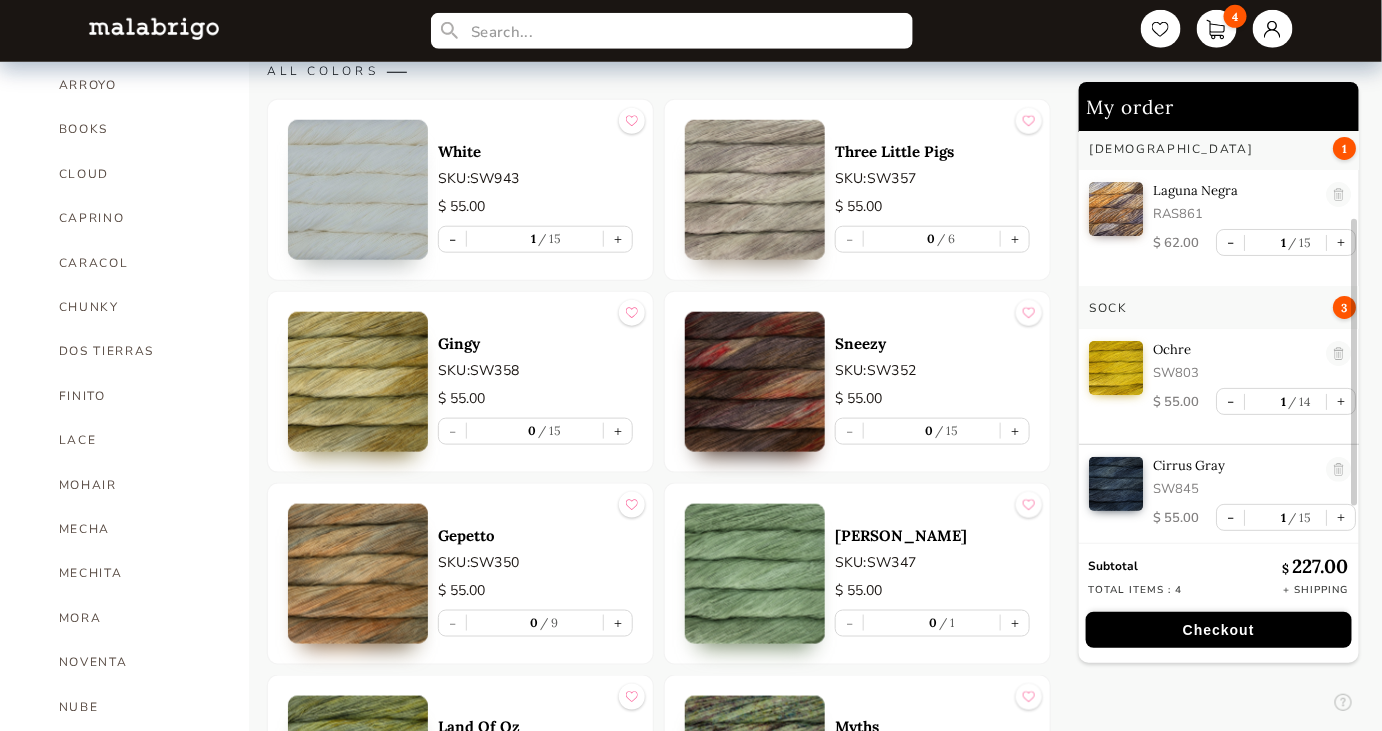 scroll, scrollTop: 6, scrollLeft: 0, axis: vertical 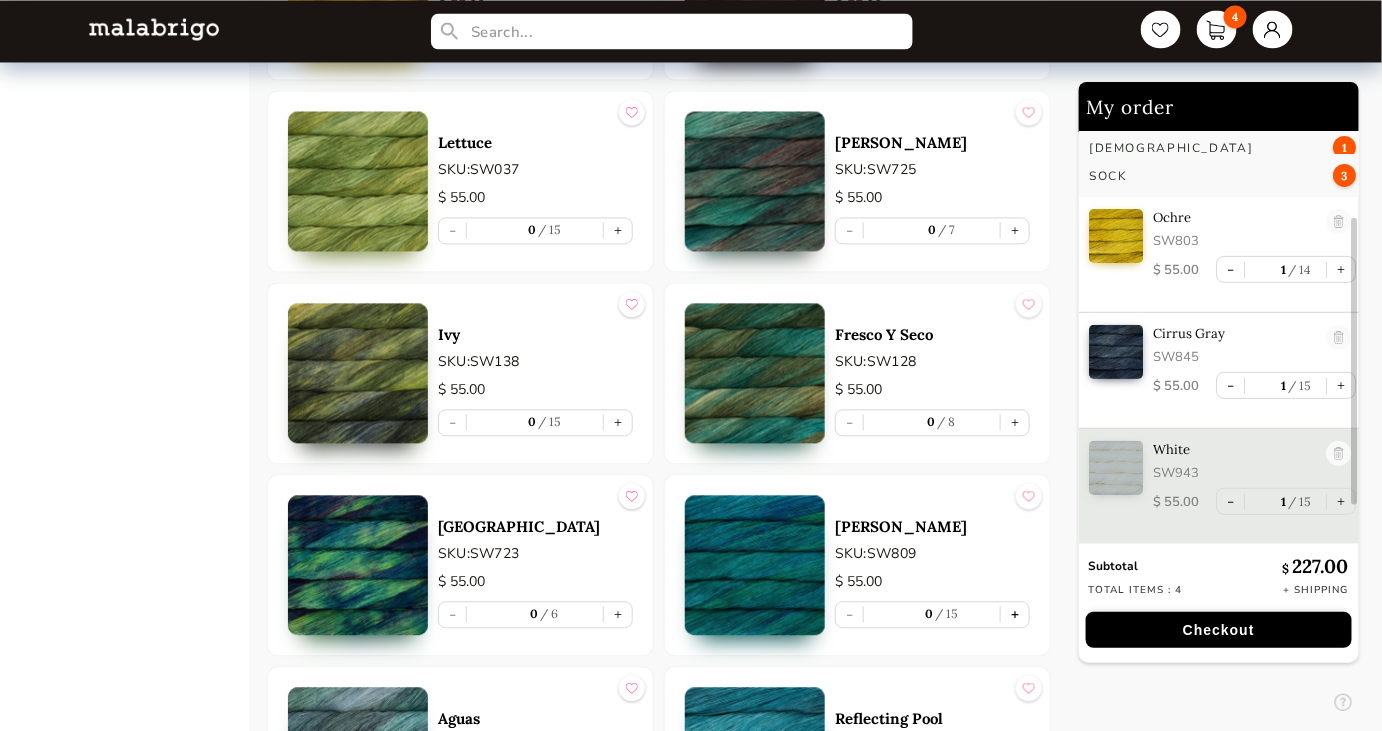 click on "+" at bounding box center [1015, 614] 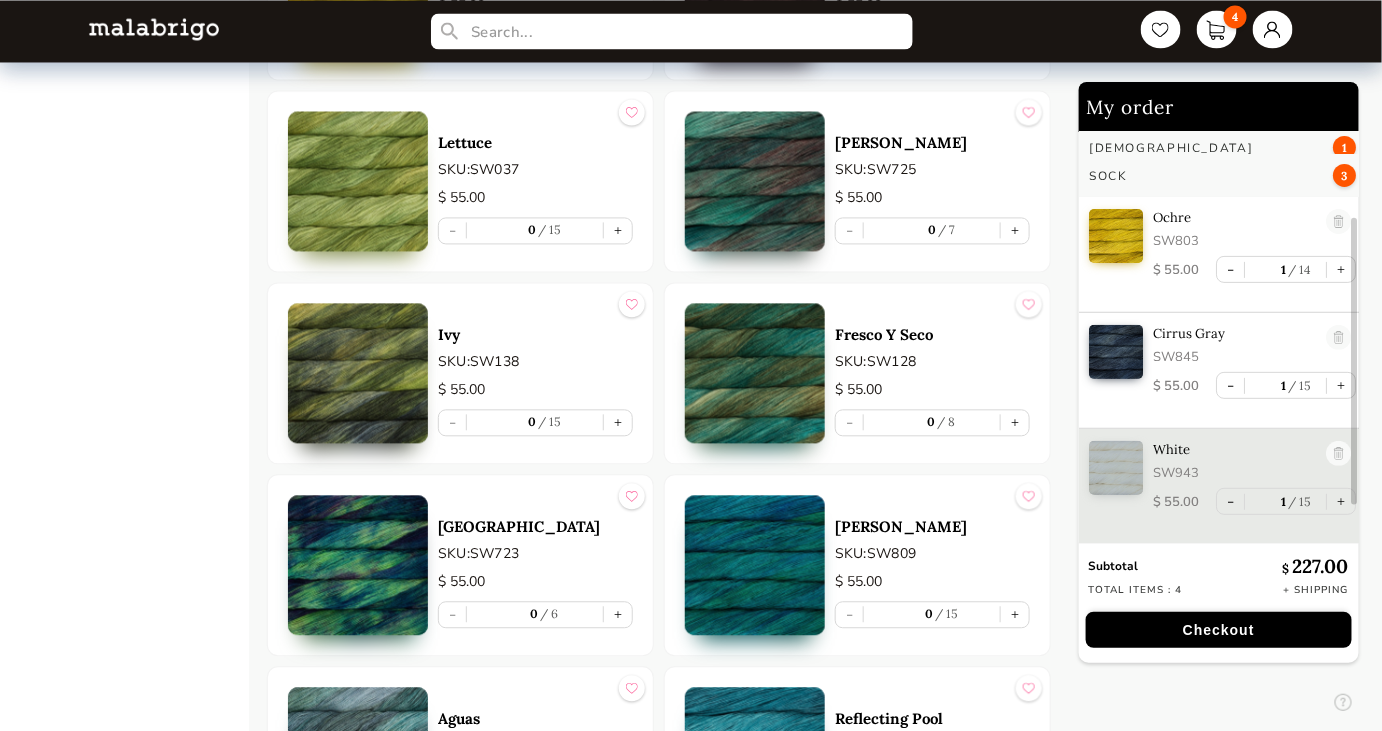 type on "1" 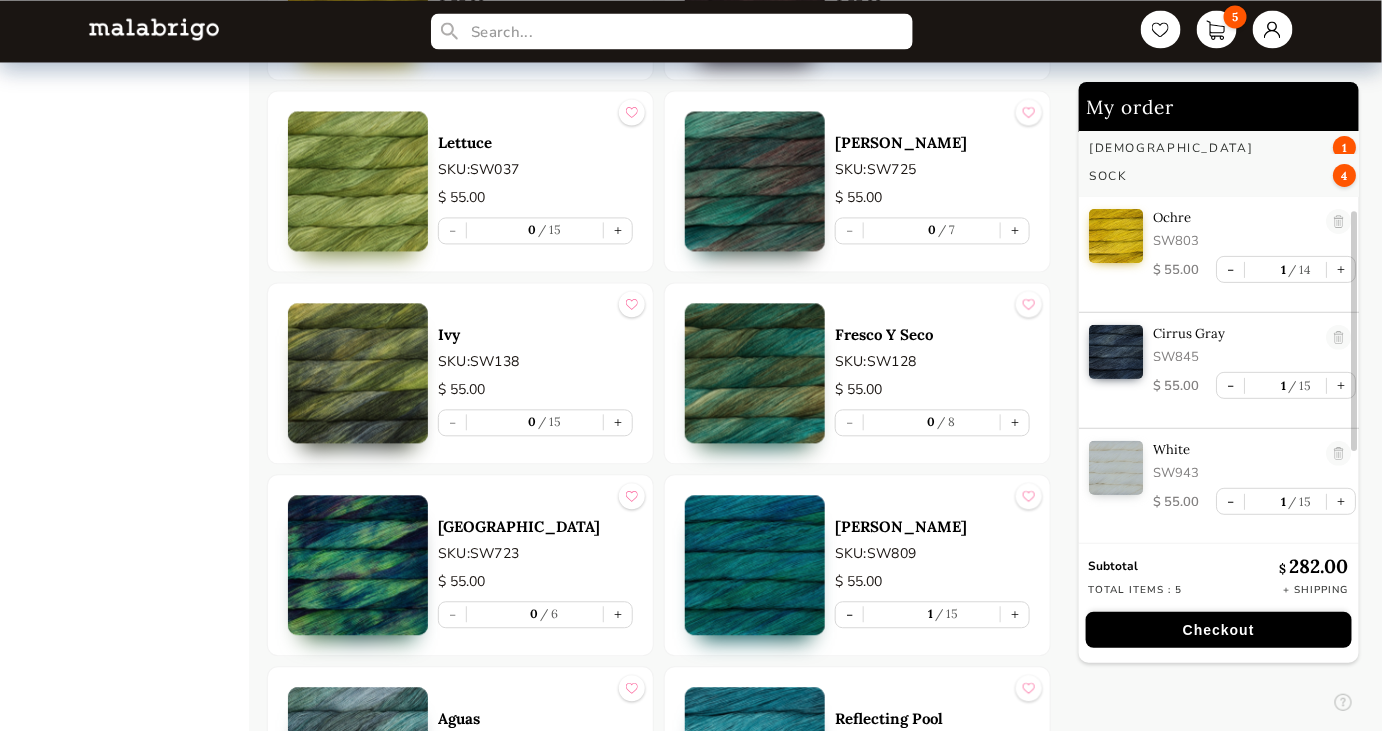 scroll, scrollTop: 3454, scrollLeft: 0, axis: vertical 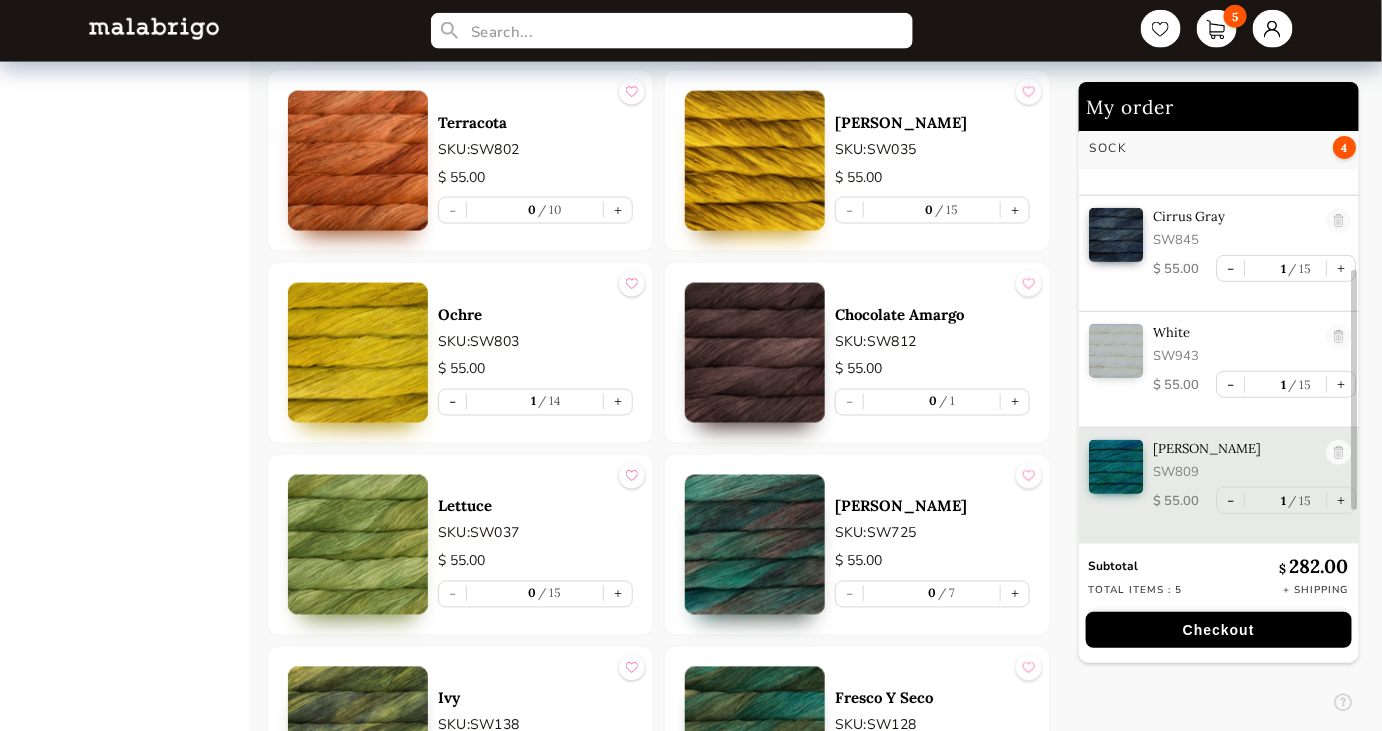 click on "+" at bounding box center [1015, 402] 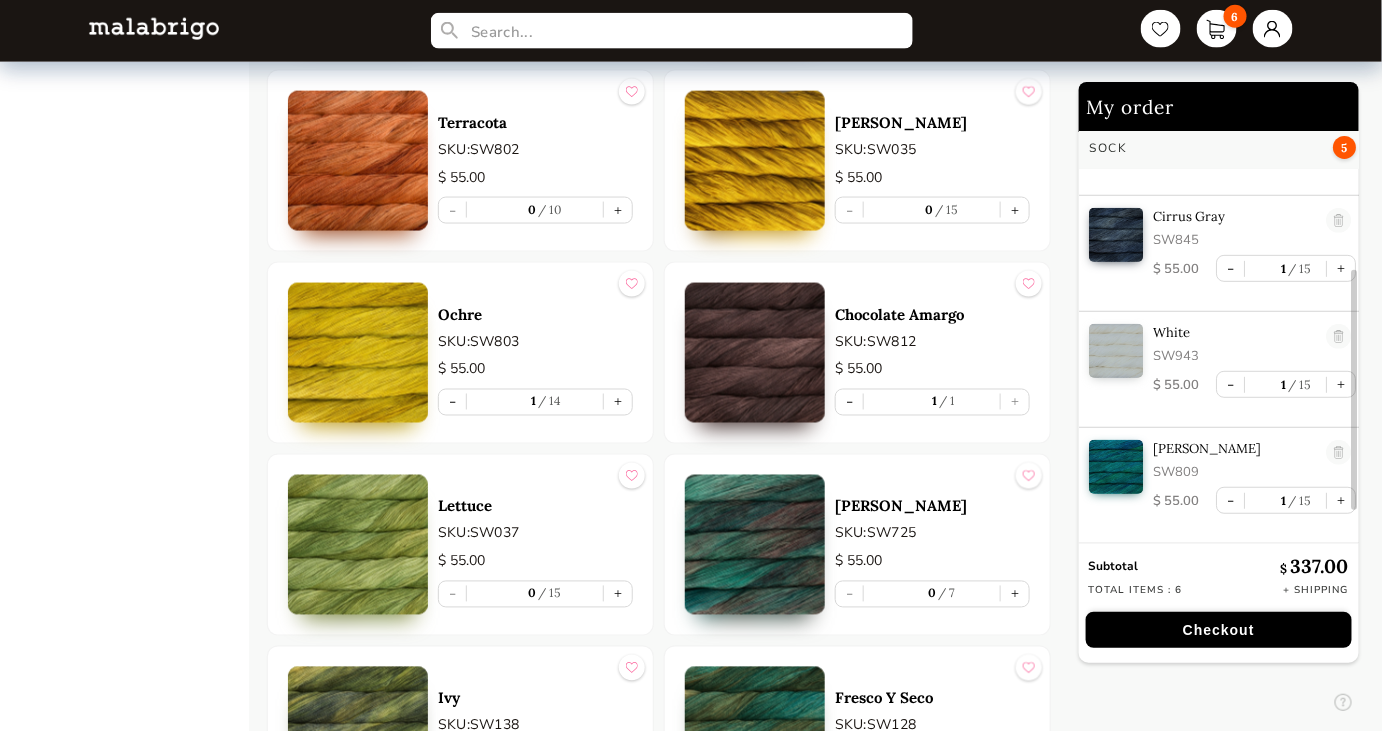 type on "1" 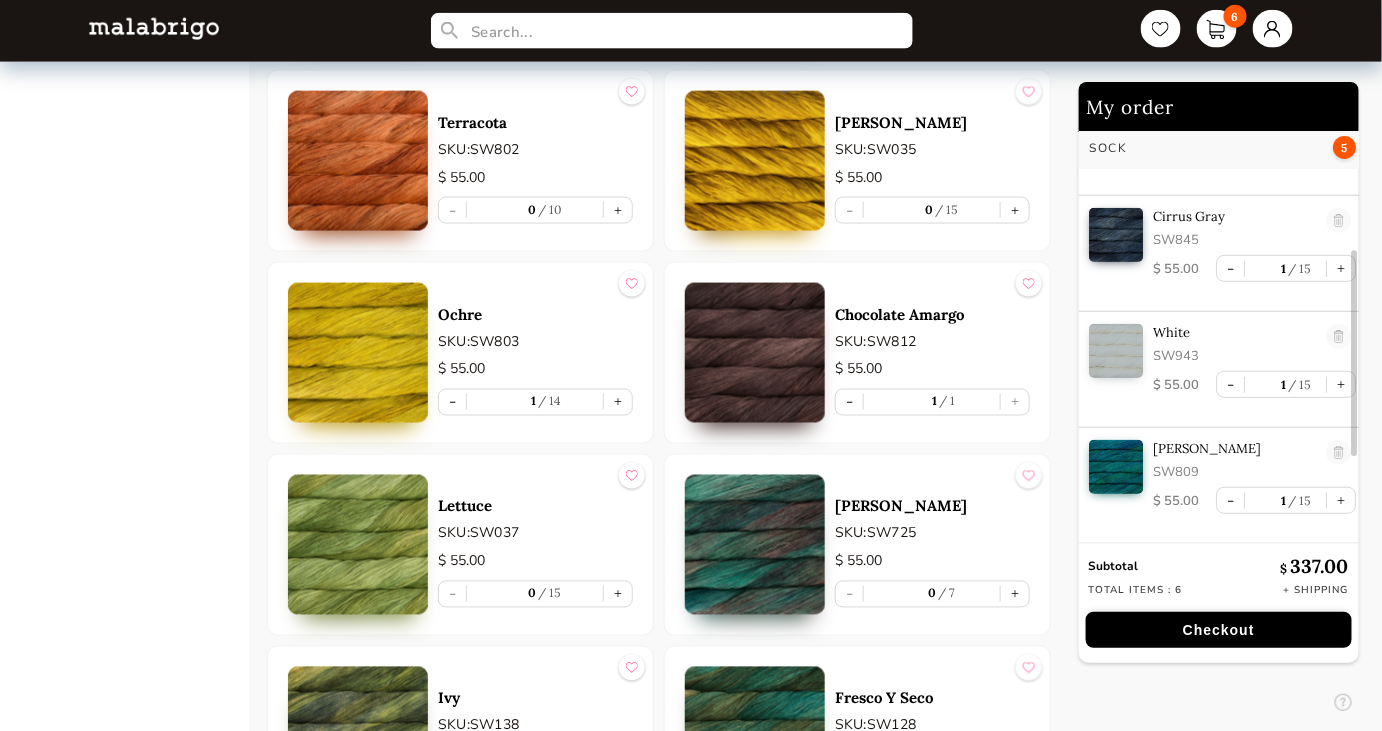 click on "- 1 1 +" at bounding box center (932, 402) 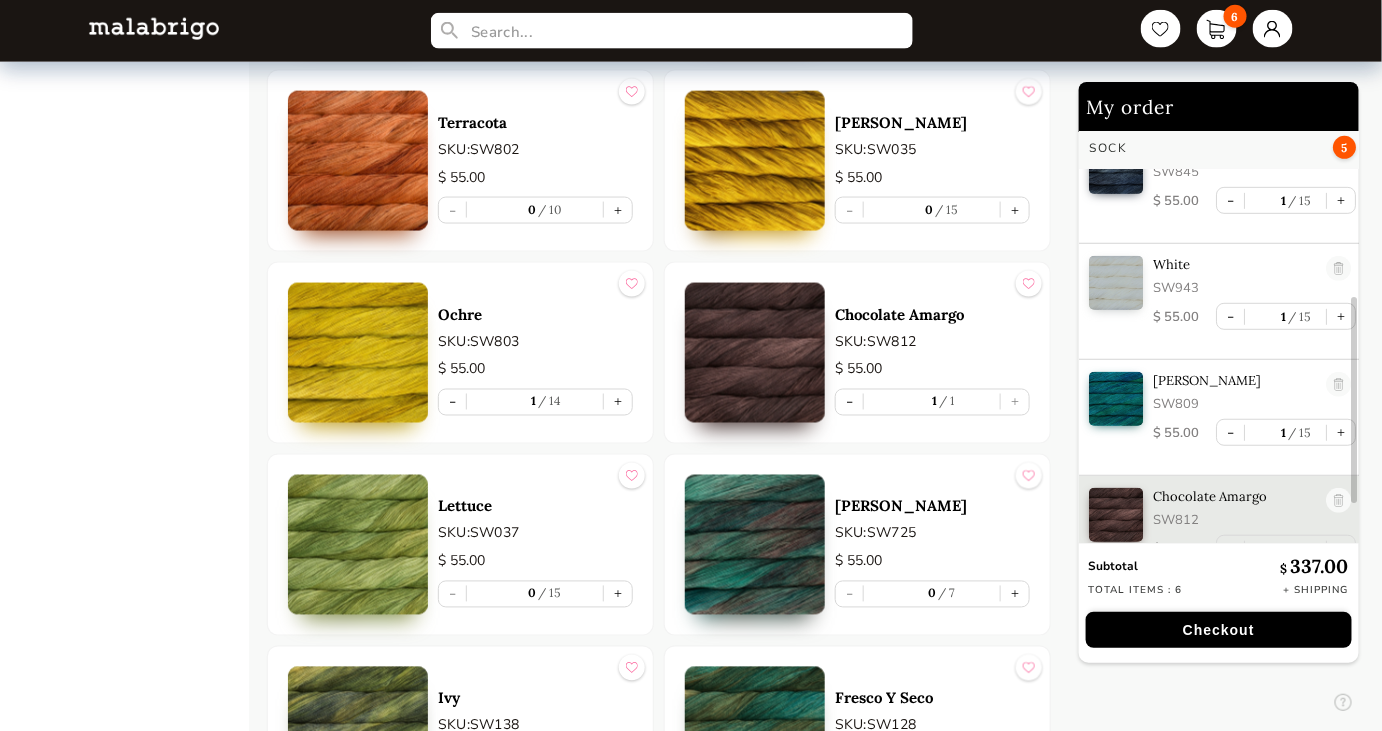 scroll, scrollTop: 362, scrollLeft: 0, axis: vertical 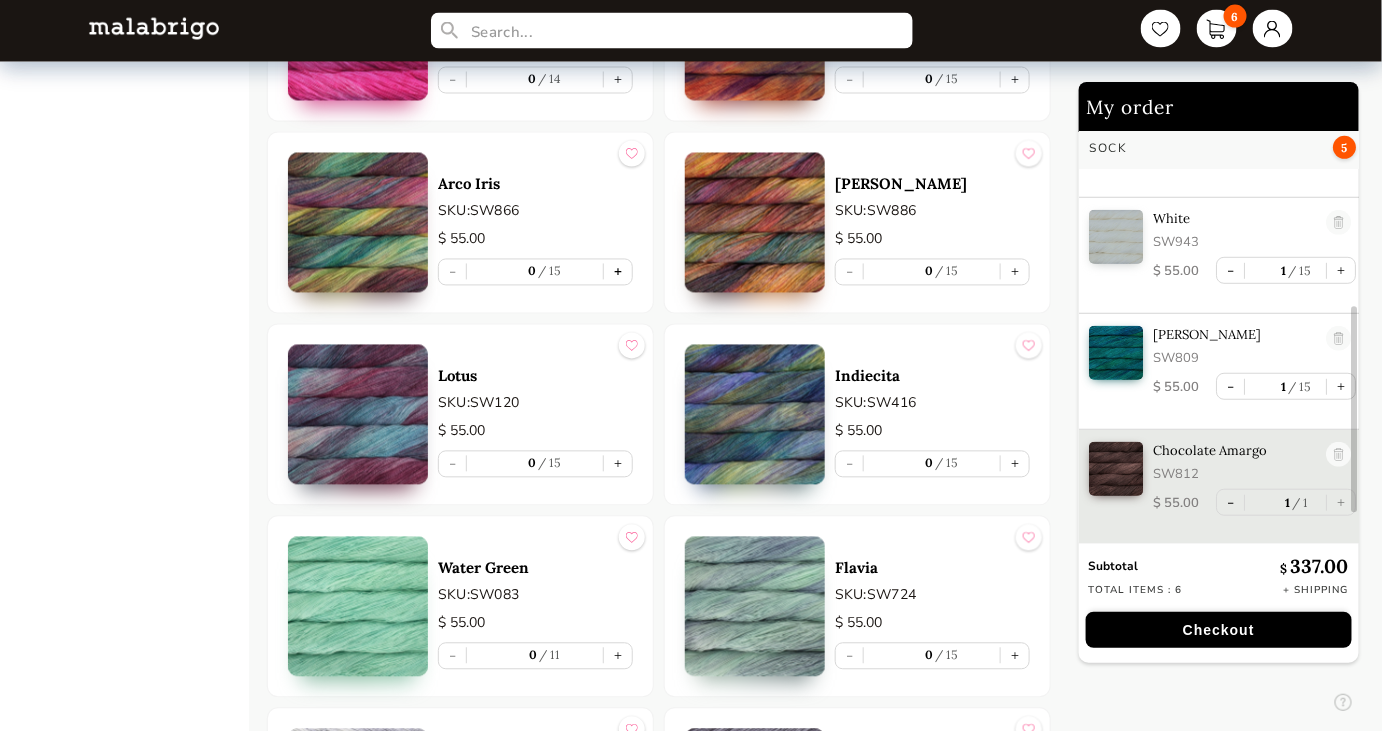 click on "+" at bounding box center [618, 272] 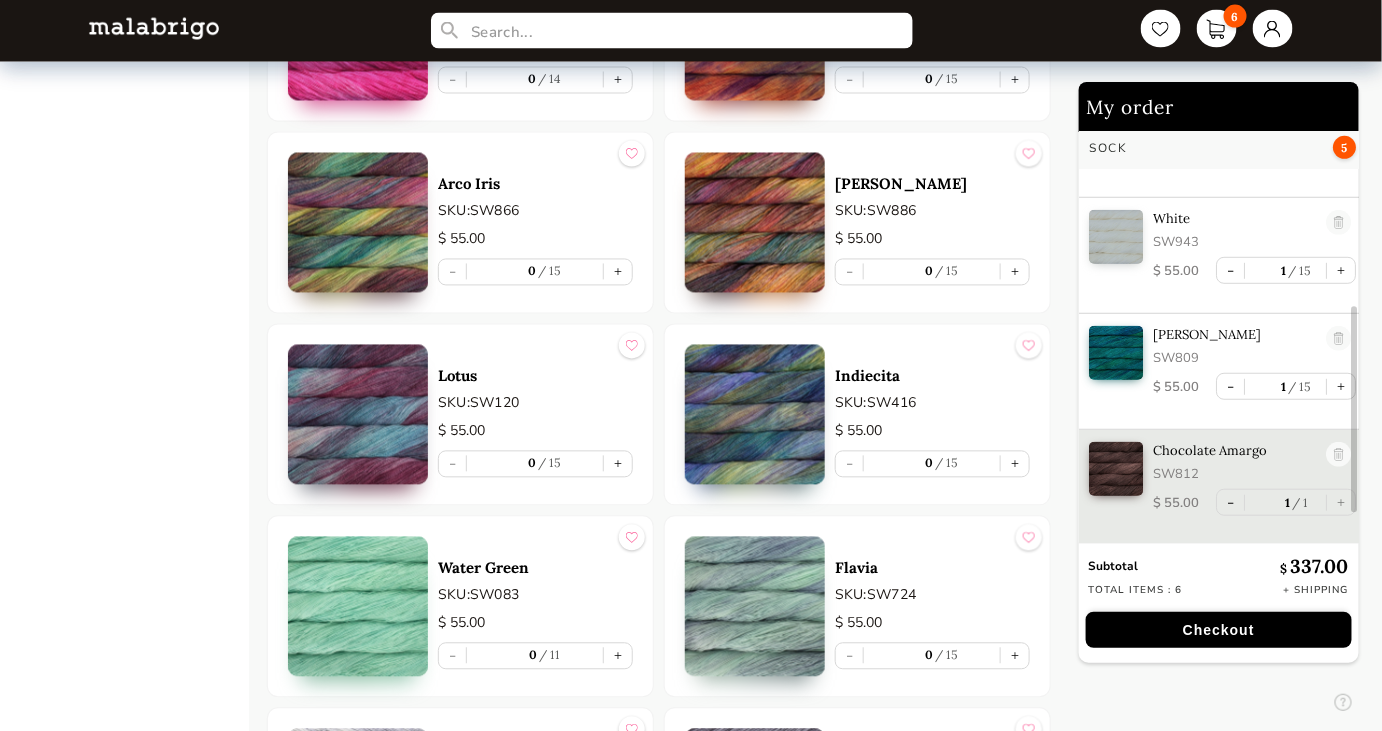 type on "1" 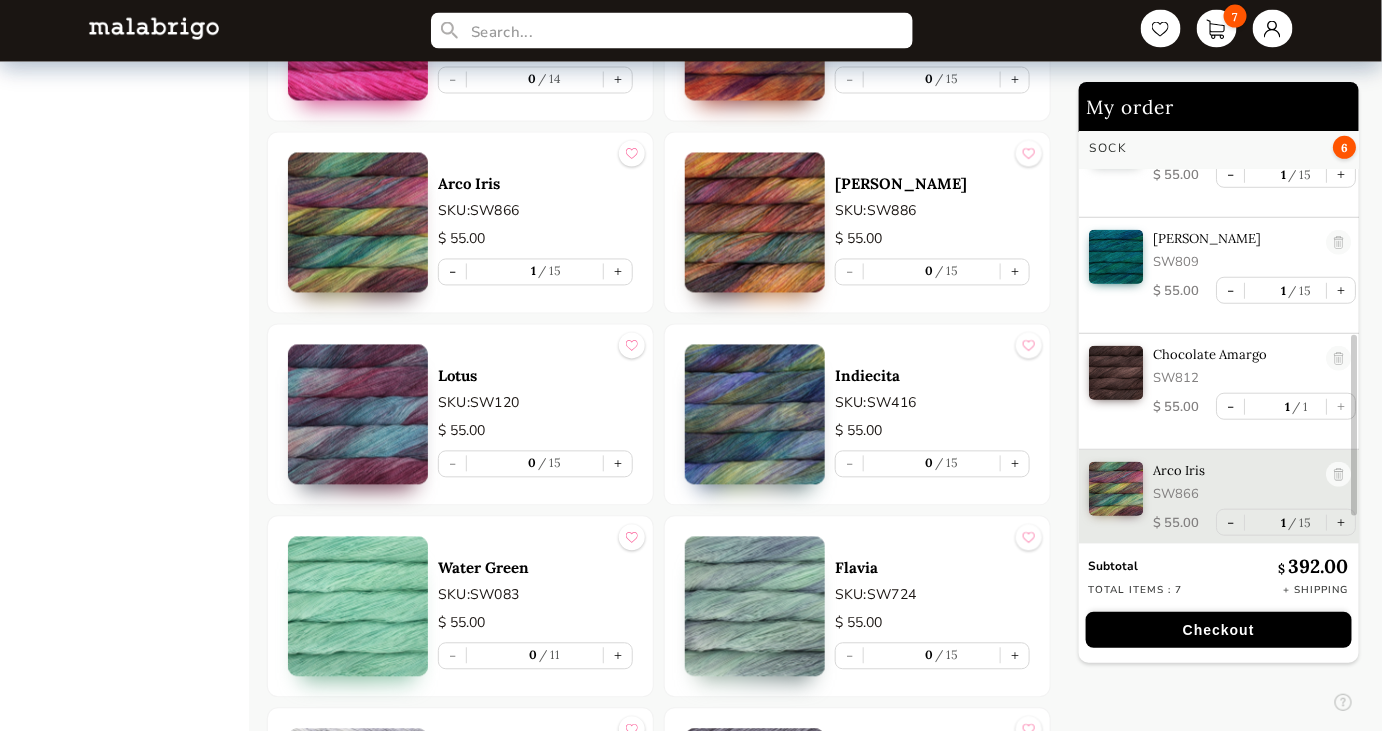 scroll, scrollTop: 479, scrollLeft: 0, axis: vertical 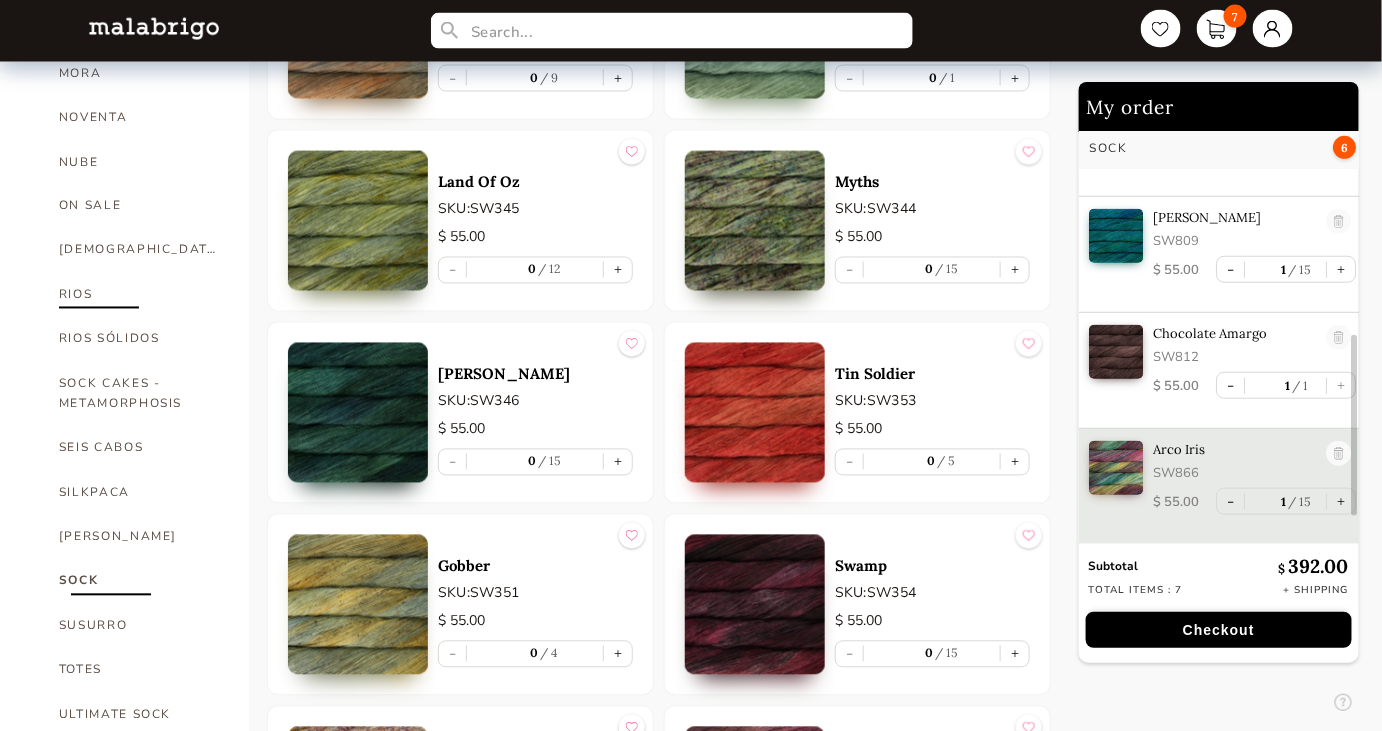 click on "RIOS" at bounding box center [139, 295] 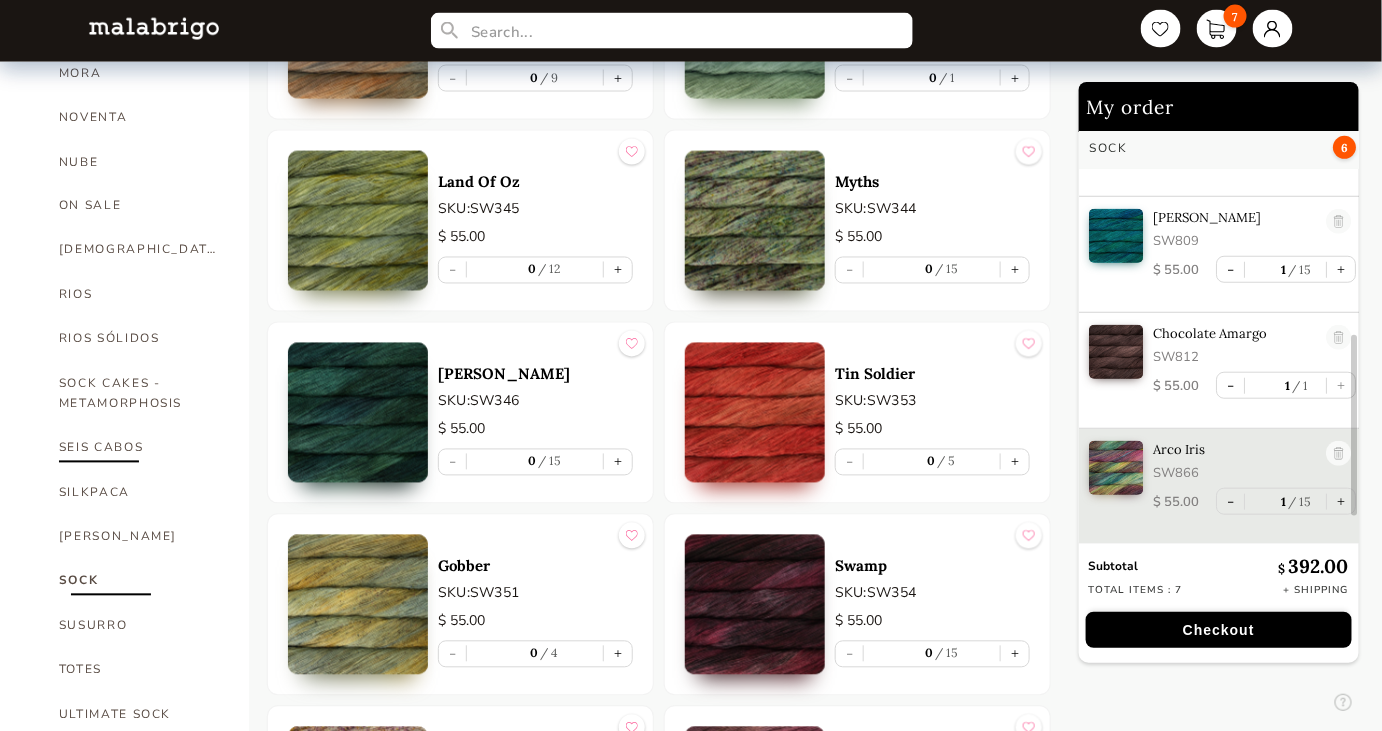 click on "RIOS" at bounding box center (139, 295) 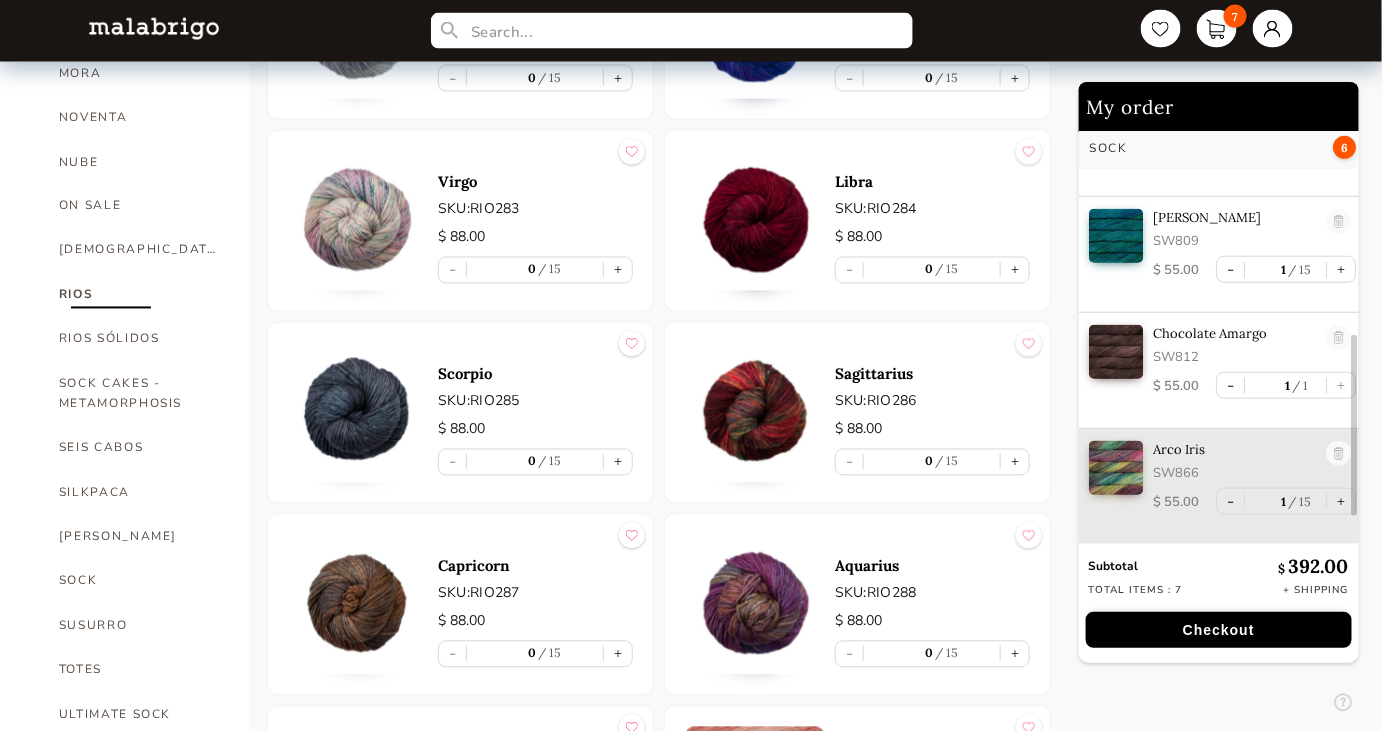 click on "RIOS" at bounding box center [139, 295] 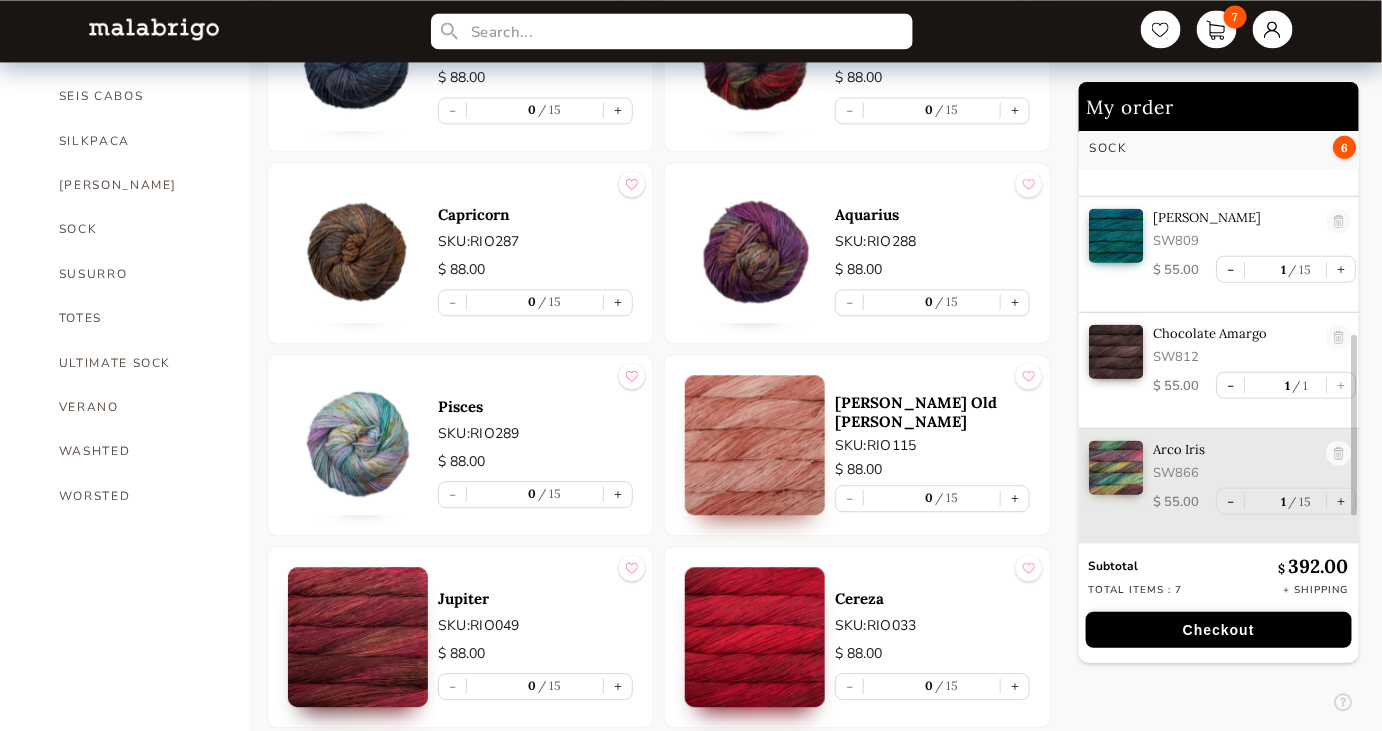 scroll, scrollTop: 1363, scrollLeft: 0, axis: vertical 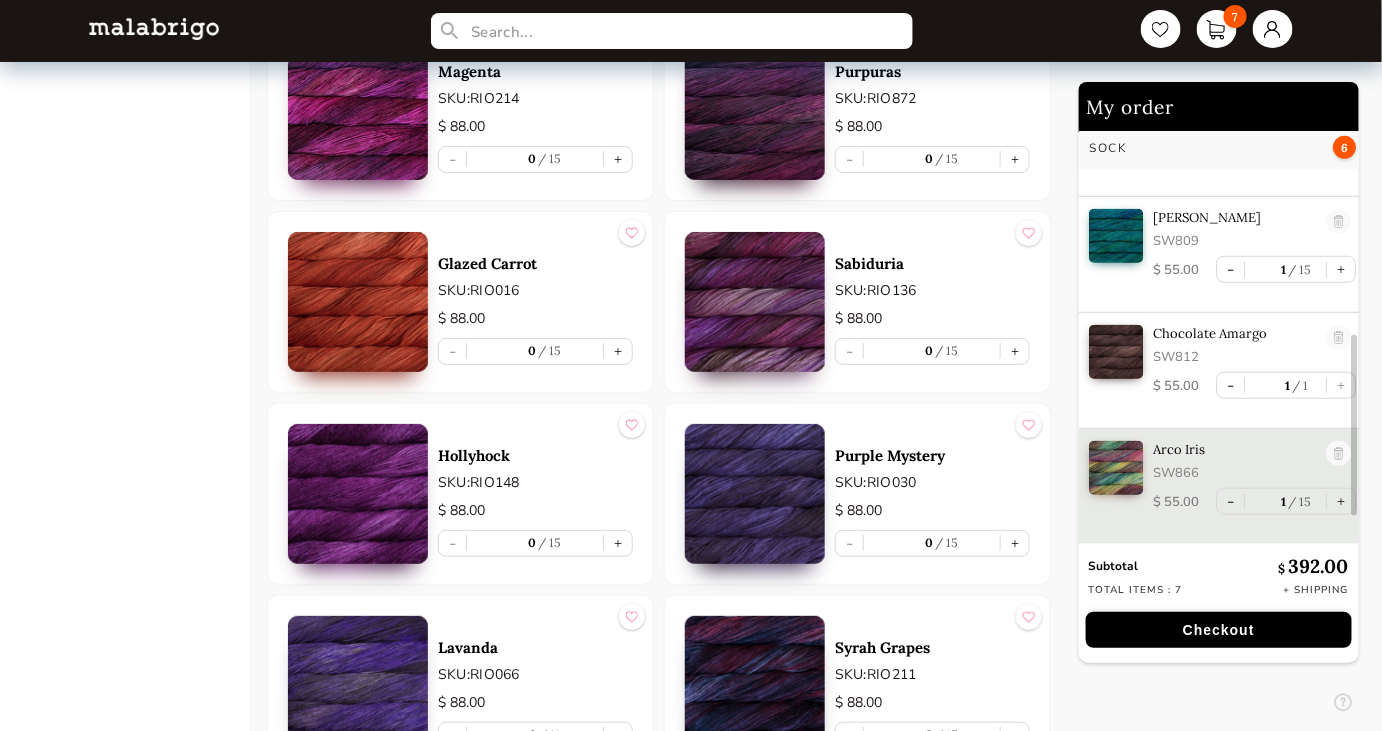 drag, startPoint x: 1019, startPoint y: 337, endPoint x: 1154, endPoint y: 406, distance: 151.61134 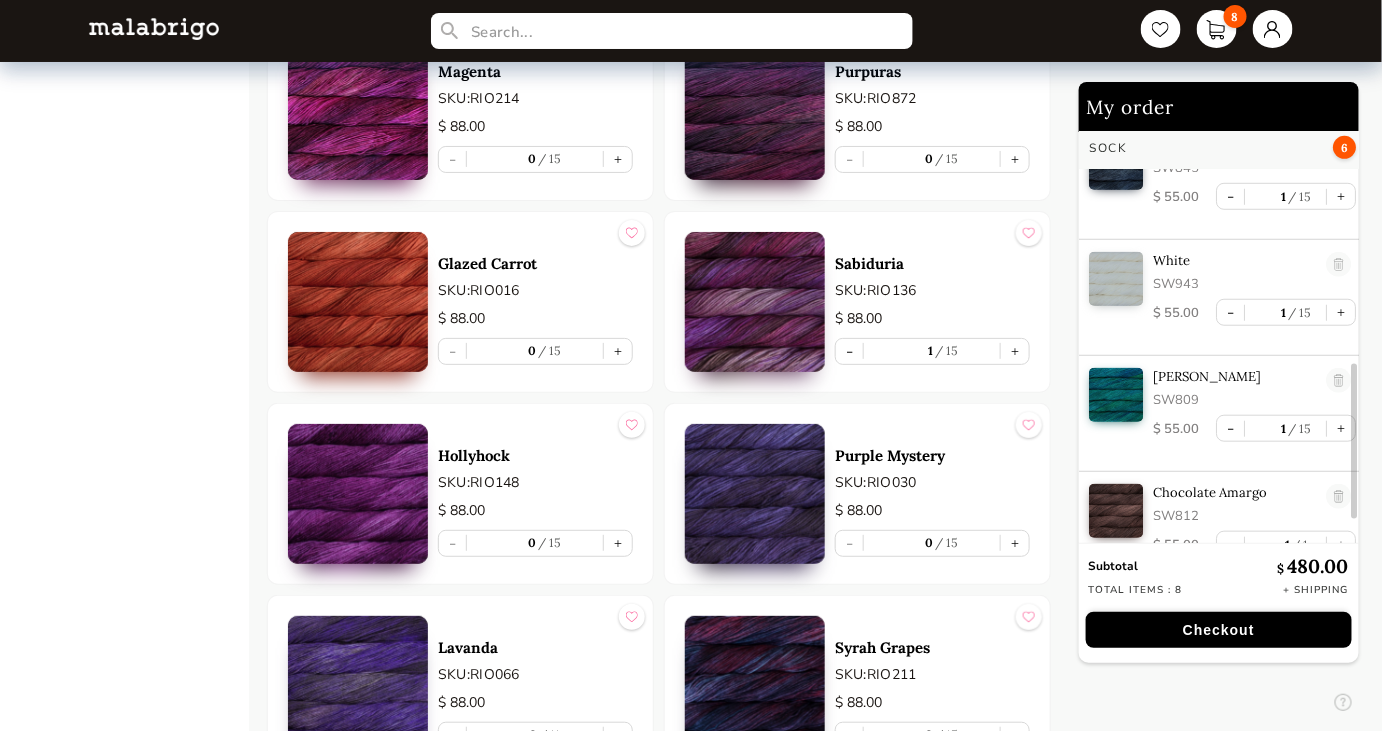 scroll, scrollTop: 637, scrollLeft: 0, axis: vertical 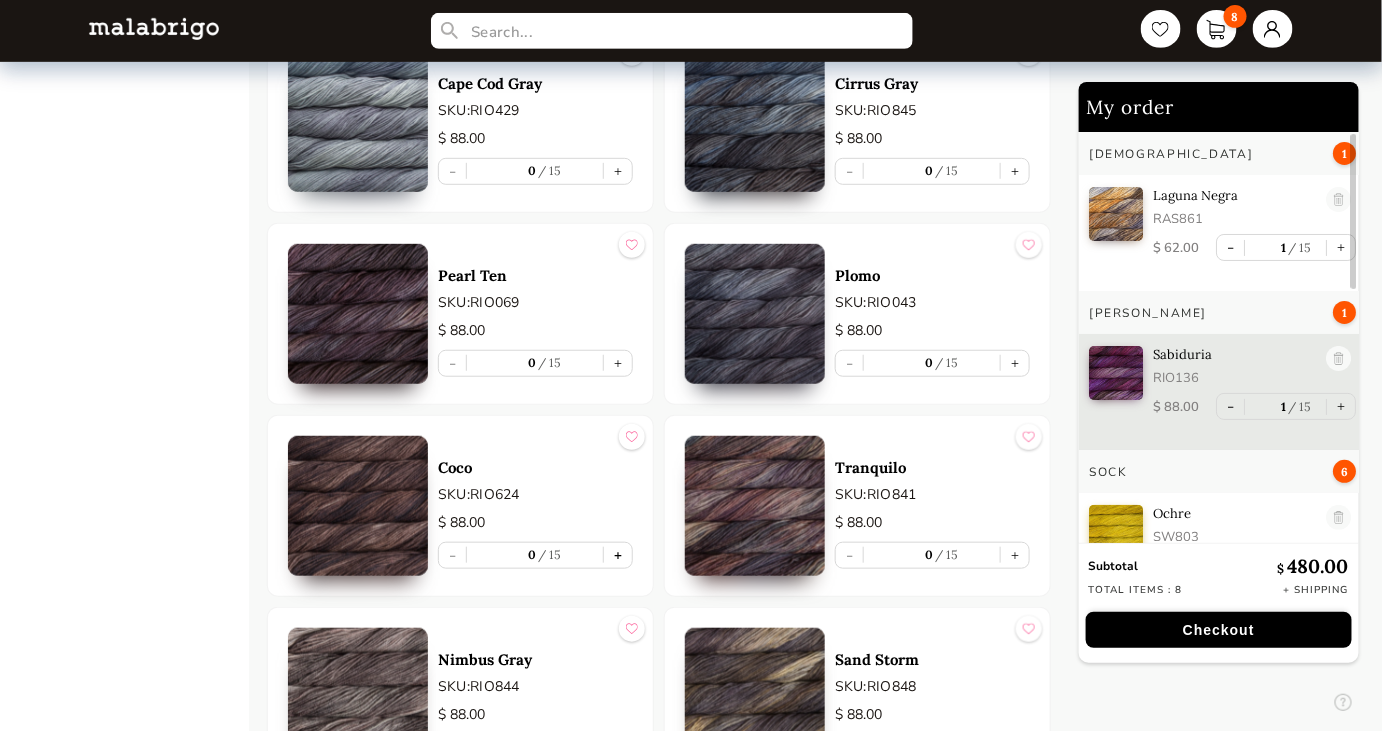 click on "+" at bounding box center [618, 555] 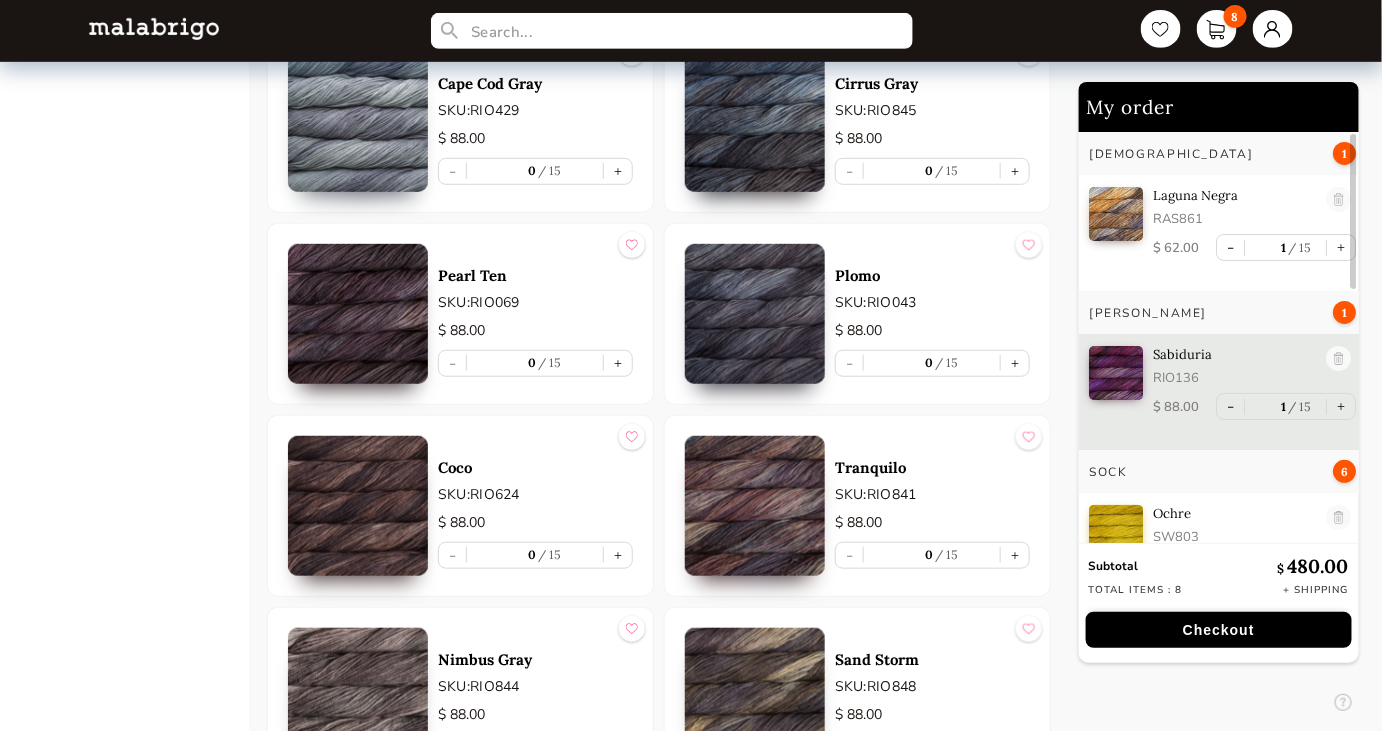 type on "1" 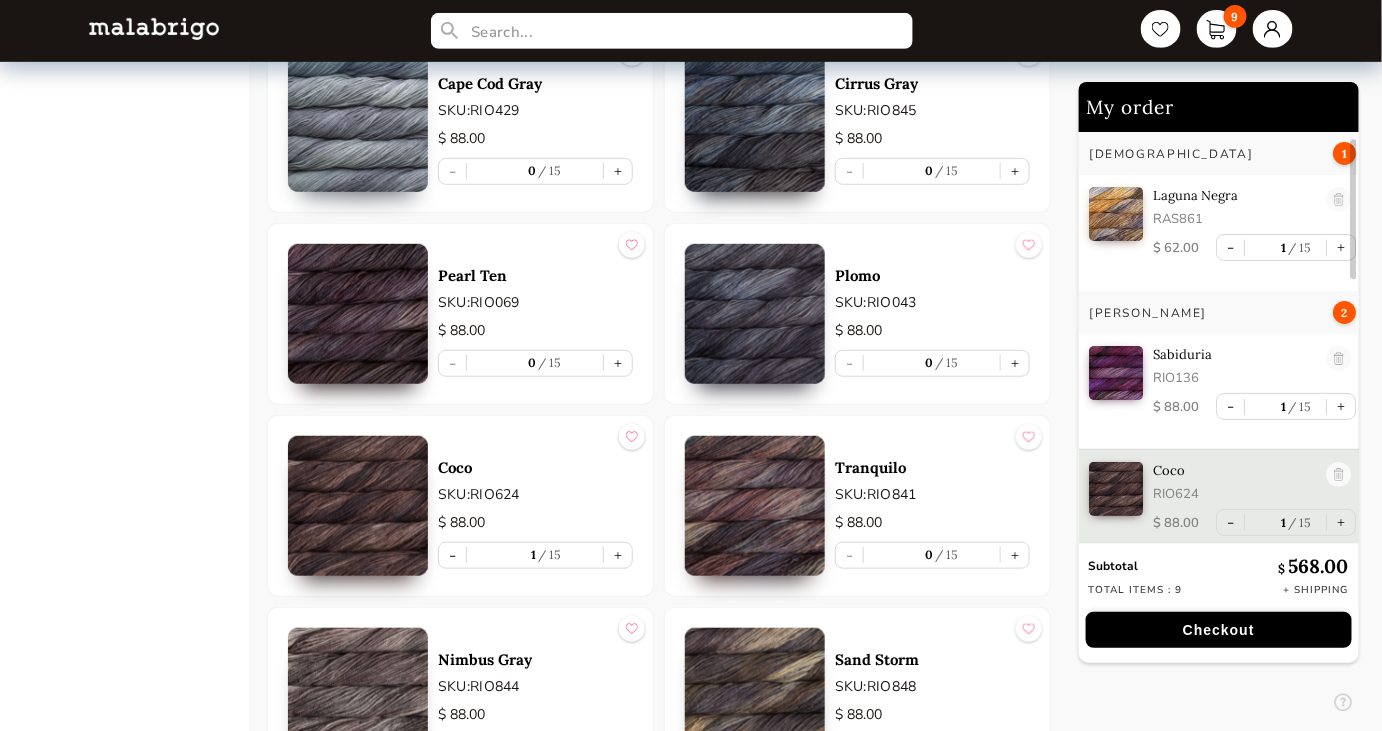 scroll, scrollTop: 8090, scrollLeft: 0, axis: vertical 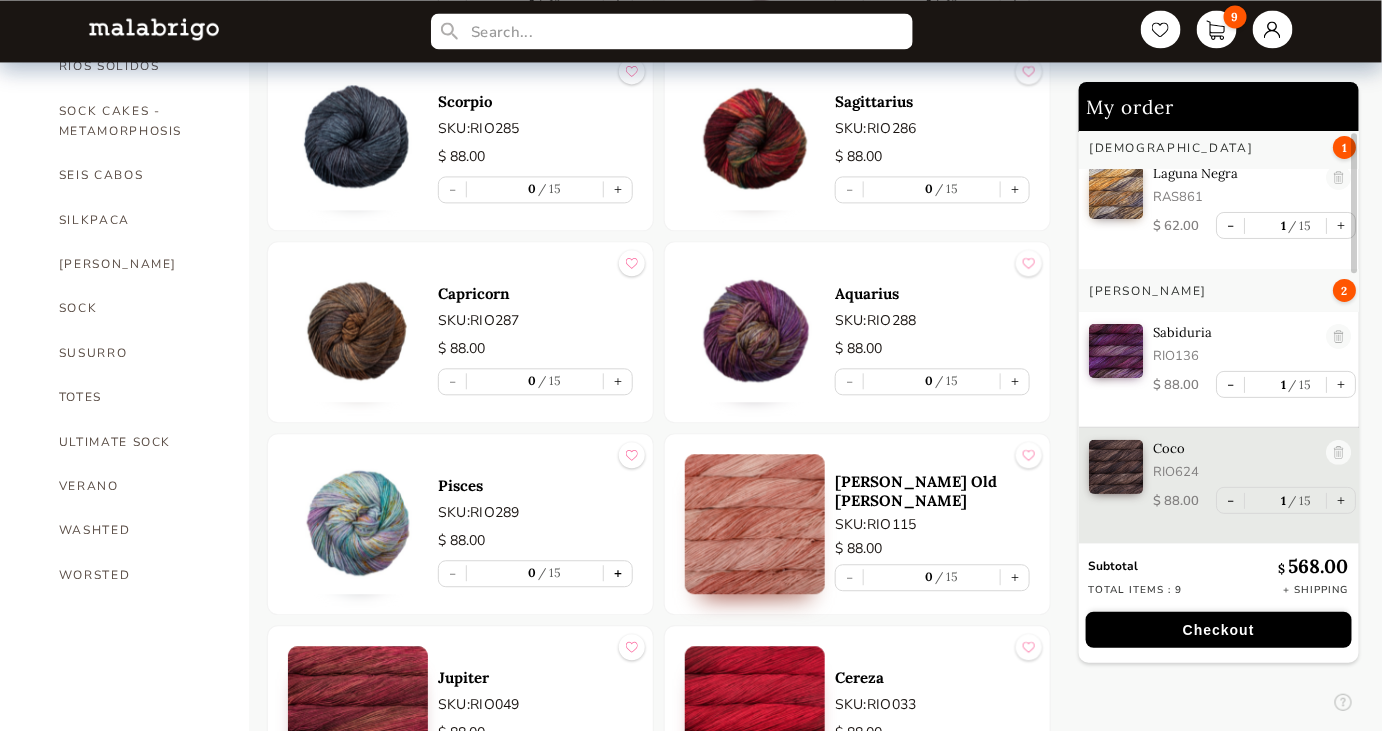 click on "+" at bounding box center [618, 573] 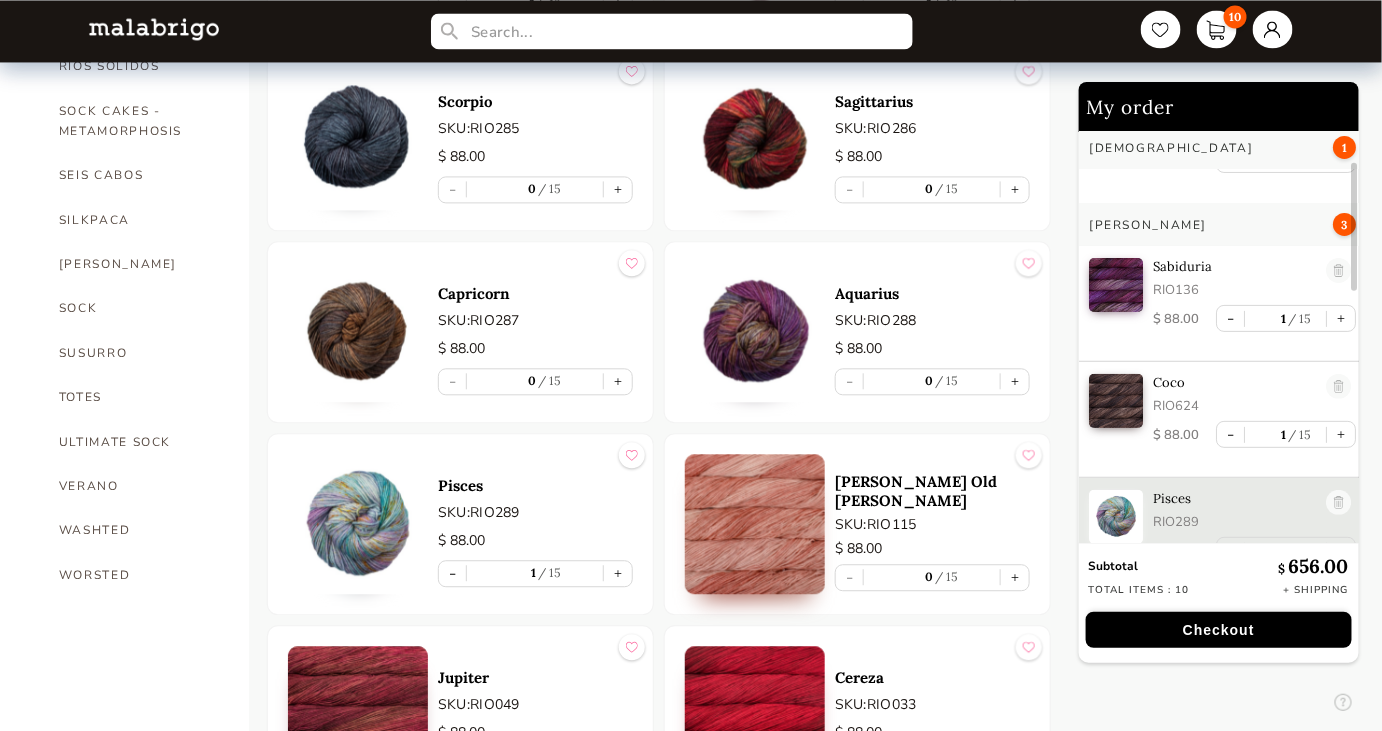 scroll, scrollTop: 114, scrollLeft: 0, axis: vertical 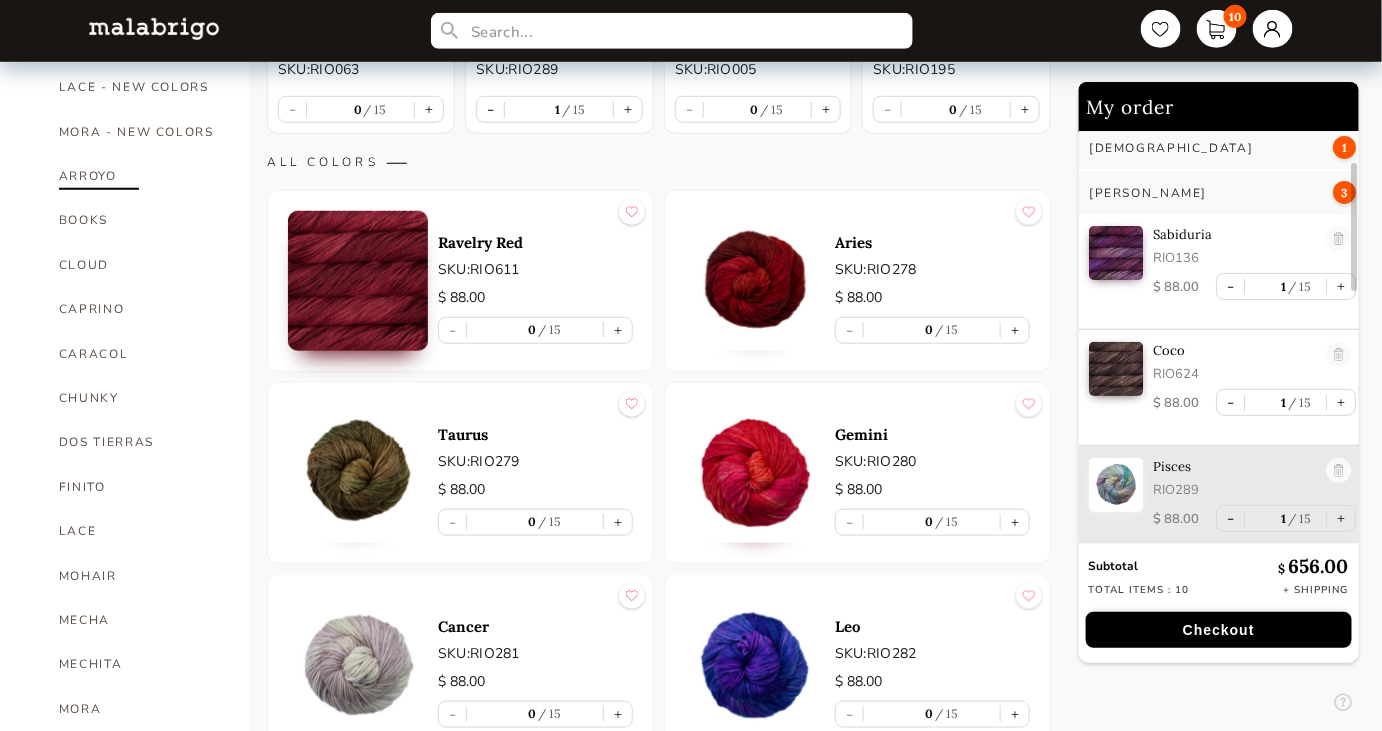 click on "ARROYO" at bounding box center (139, 176) 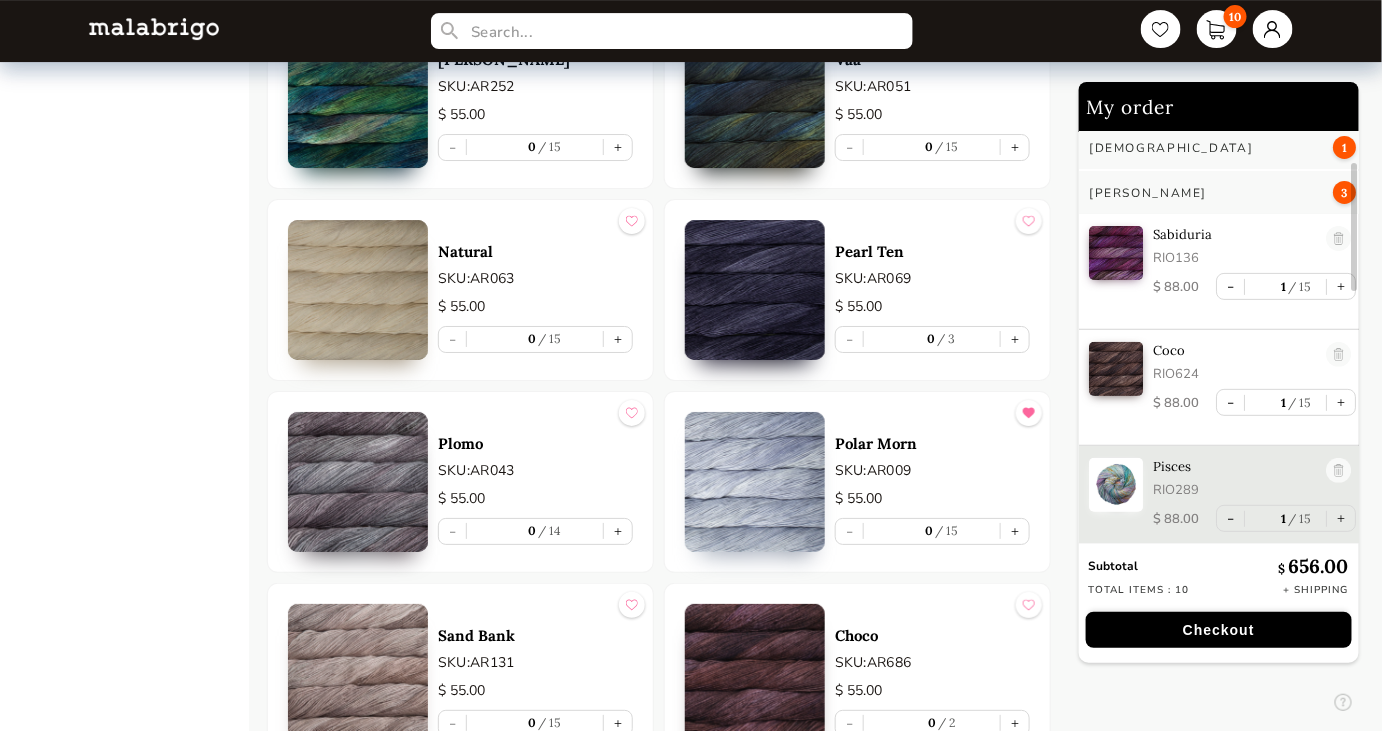 scroll, scrollTop: 7454, scrollLeft: 0, axis: vertical 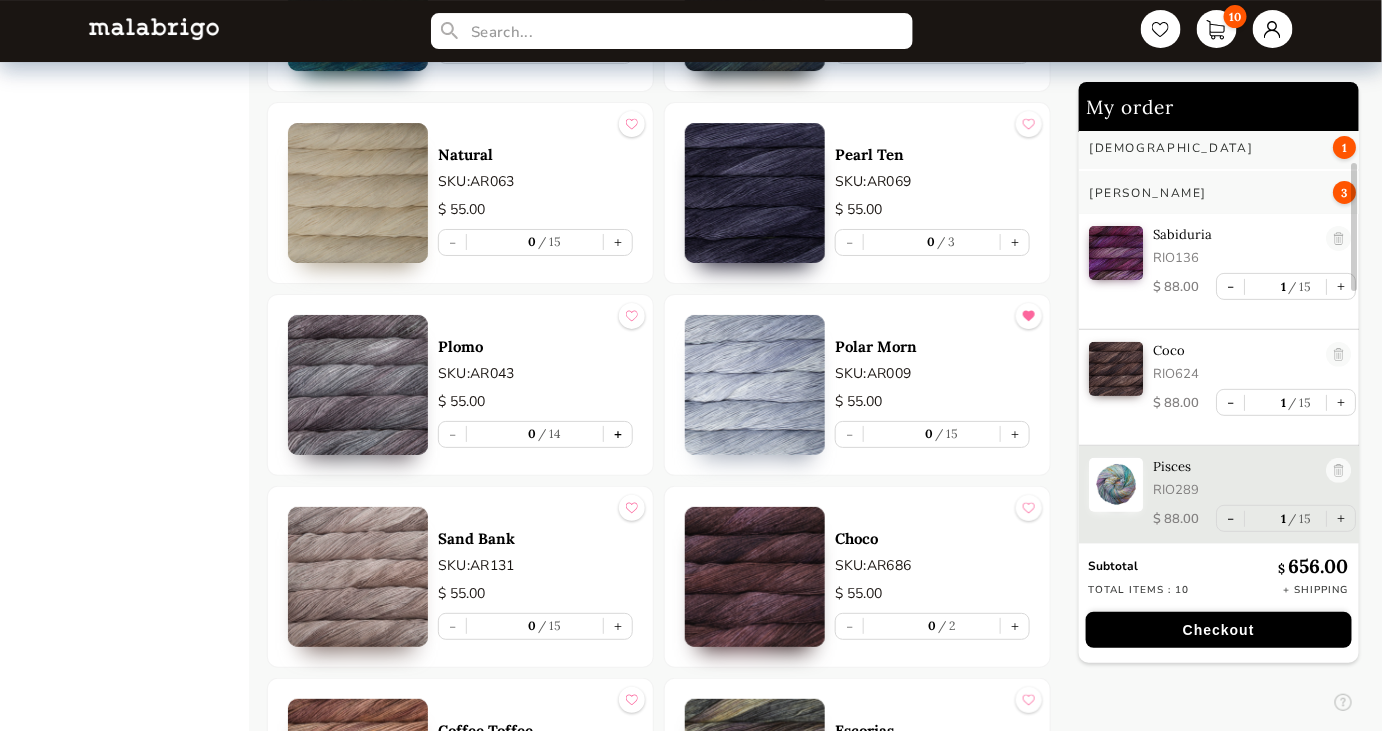 click on "+" at bounding box center [618, 434] 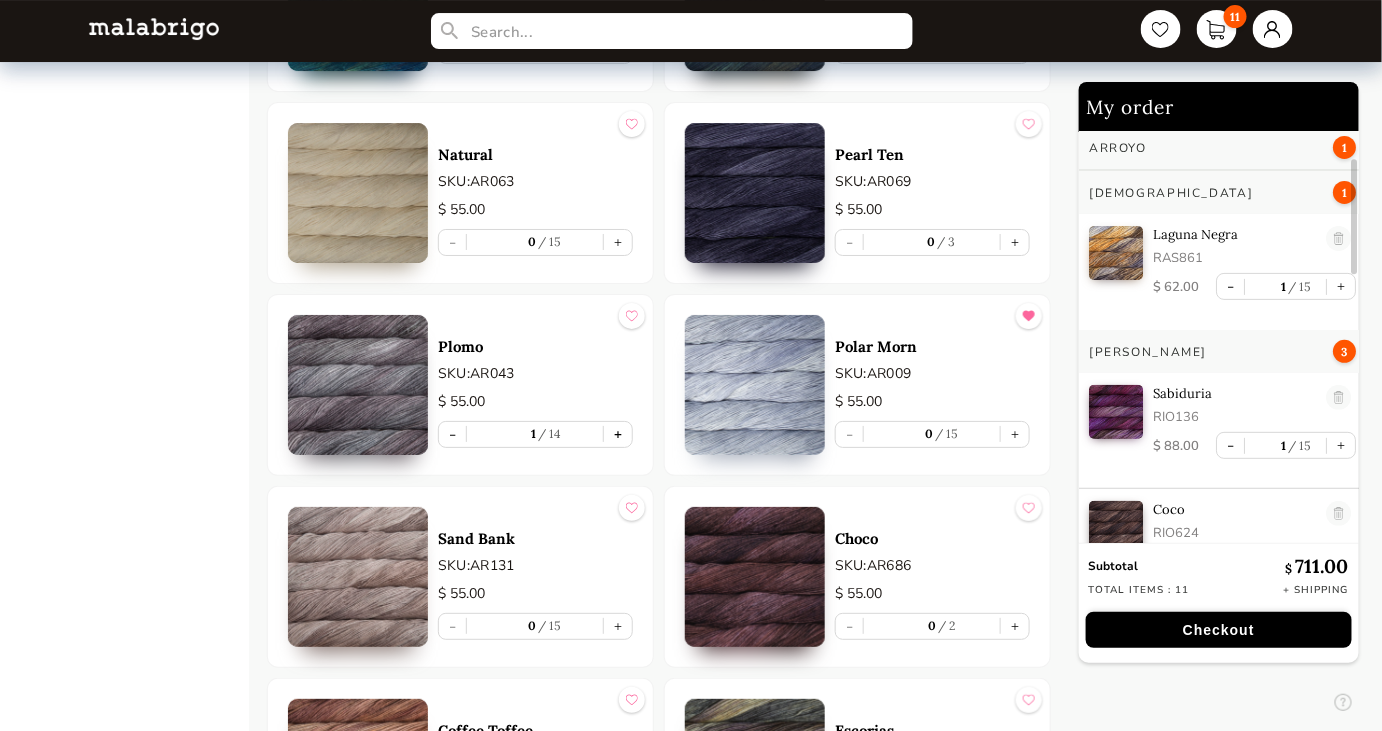 scroll, scrollTop: 0, scrollLeft: 0, axis: both 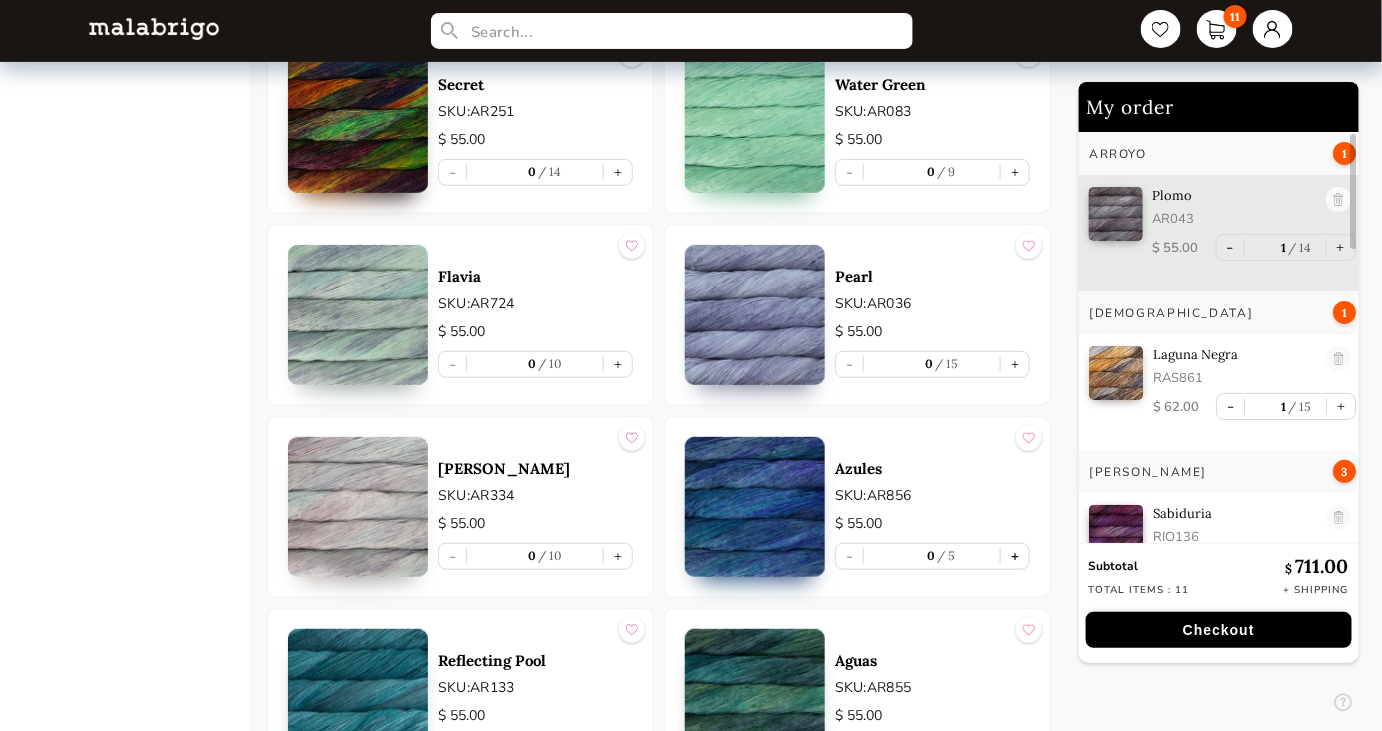 click on "+" at bounding box center [1015, 556] 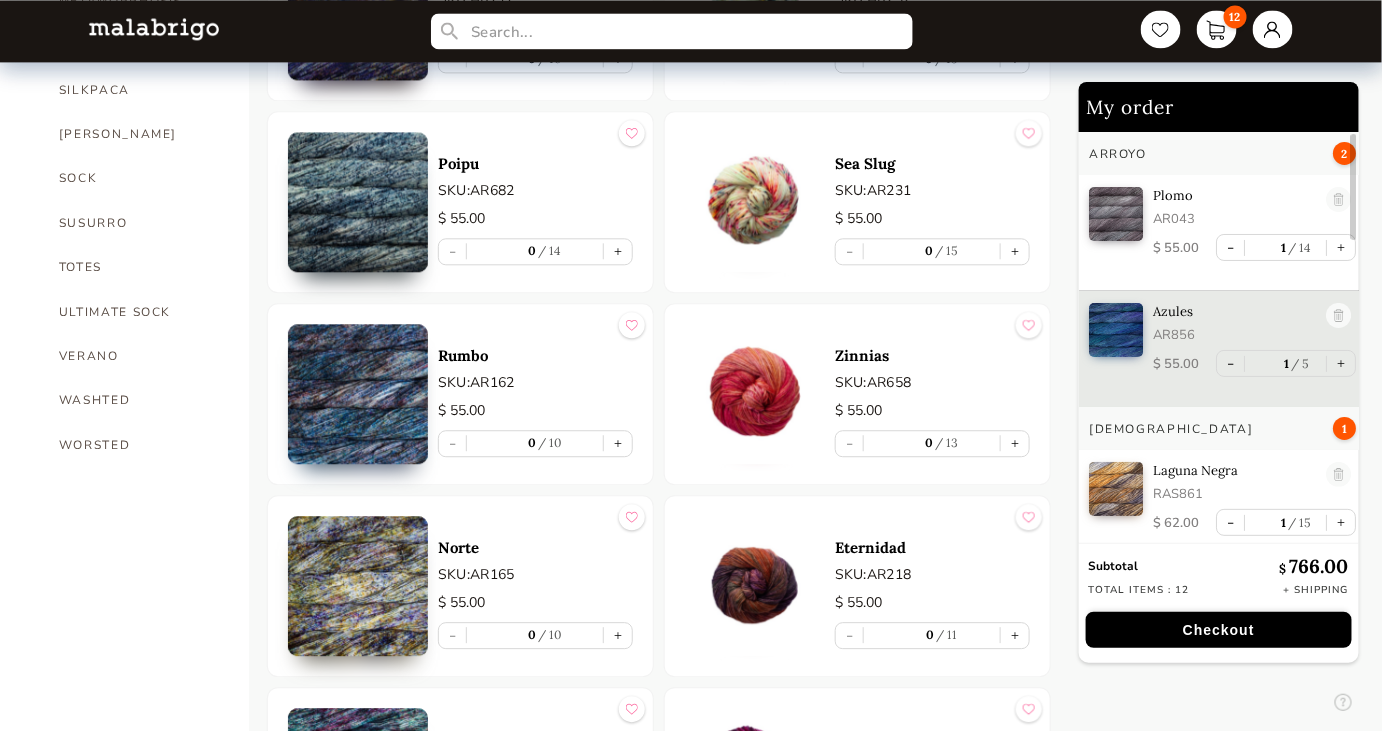 scroll, scrollTop: 1493, scrollLeft: 0, axis: vertical 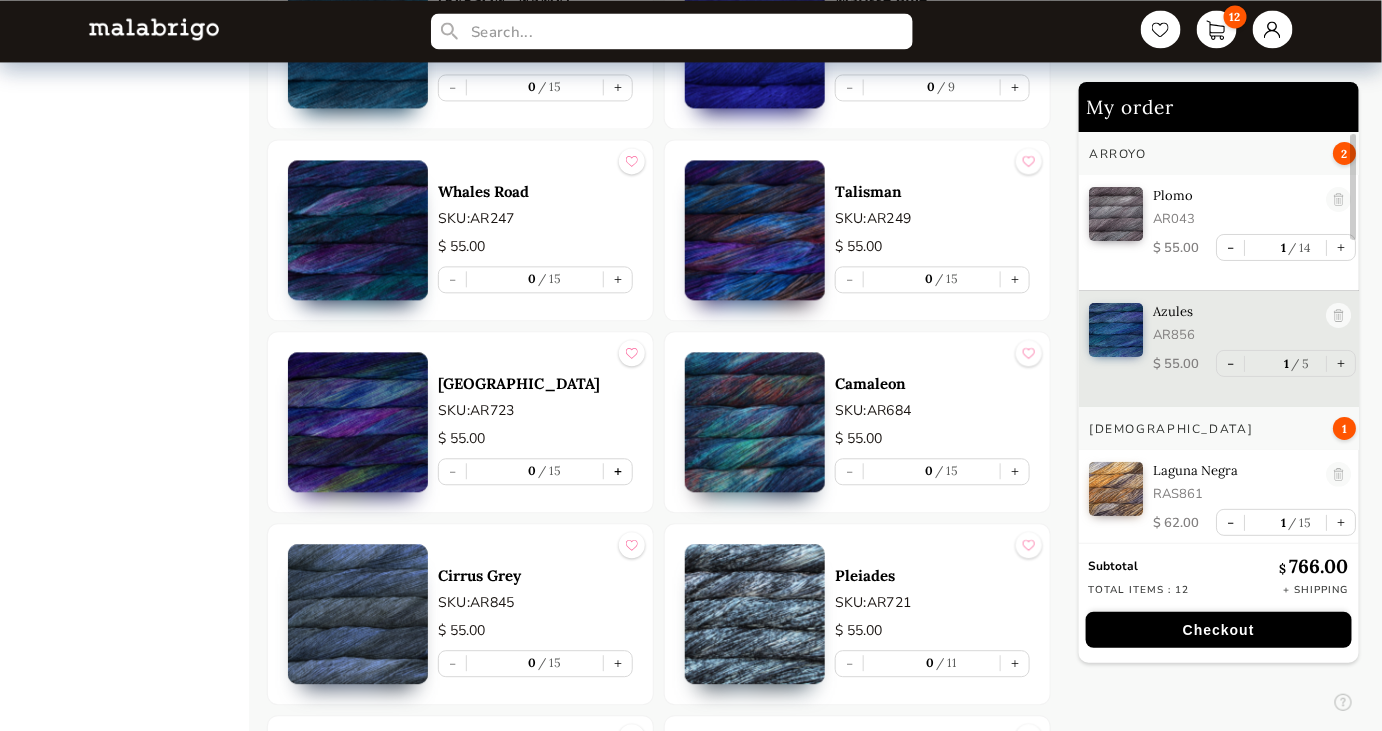 click on "+" at bounding box center [618, 471] 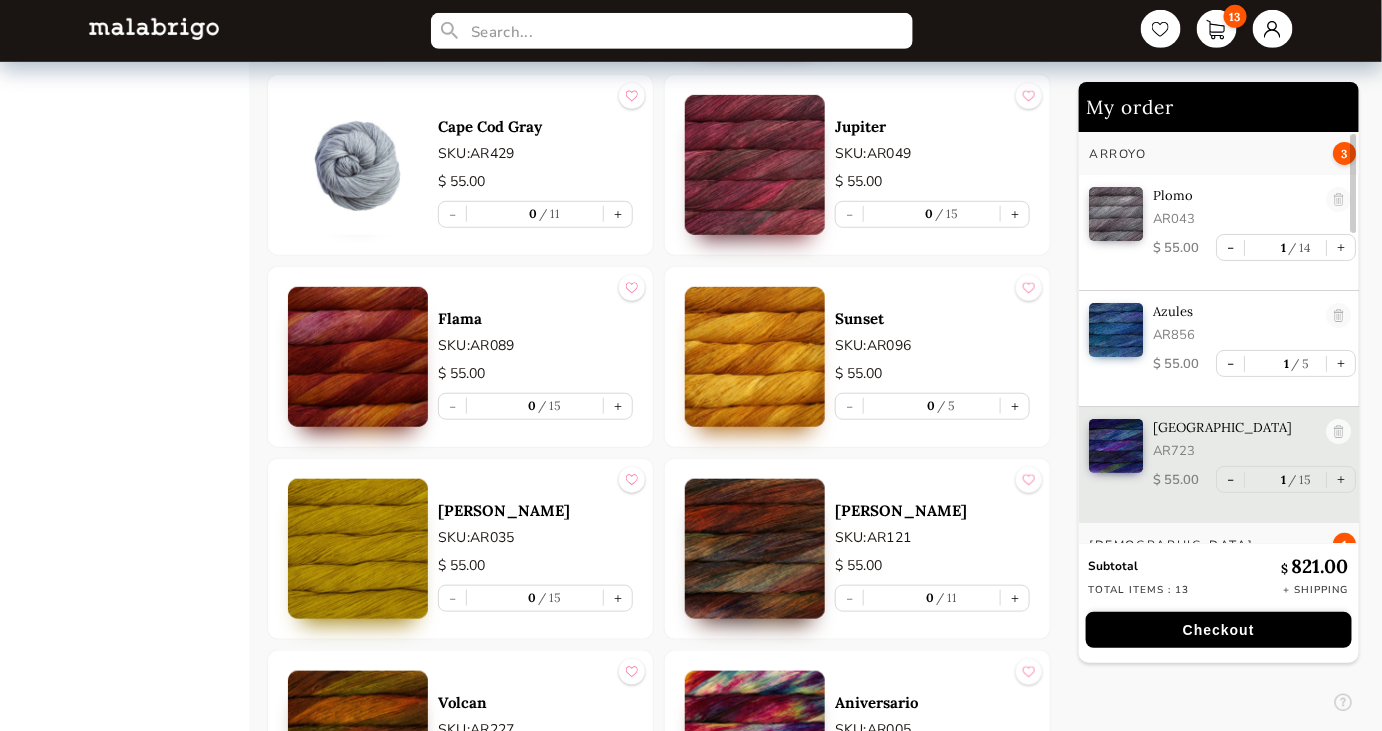 scroll, scrollTop: 3002, scrollLeft: 0, axis: vertical 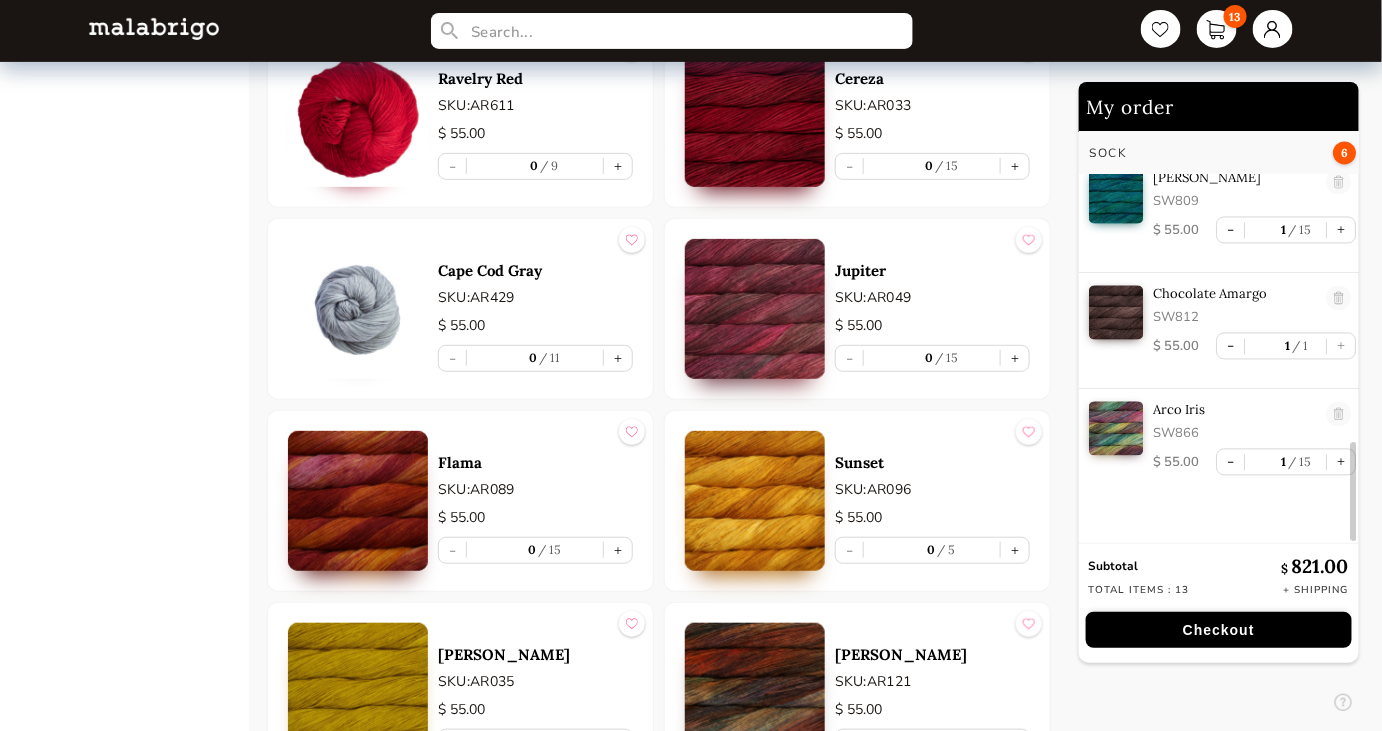 click on "Checkout" at bounding box center (1219, 630) 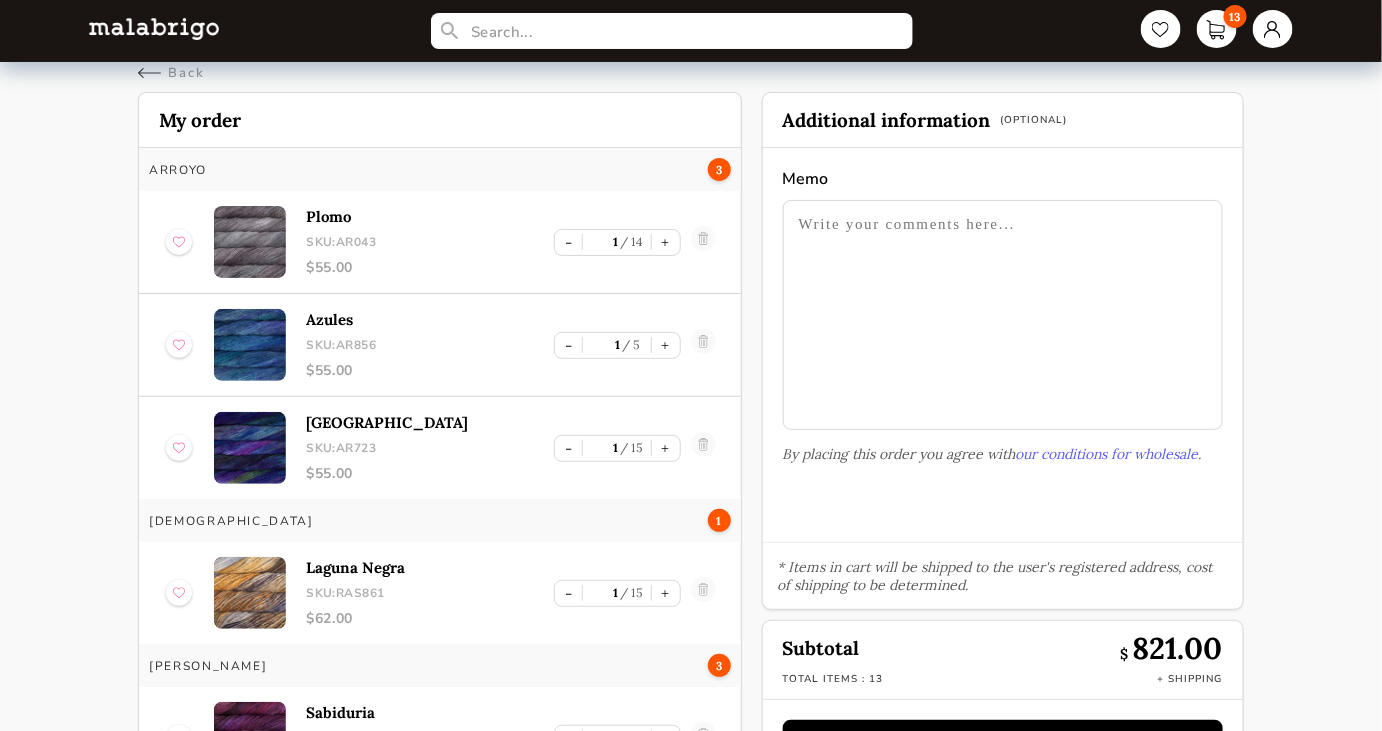 scroll, scrollTop: 0, scrollLeft: 0, axis: both 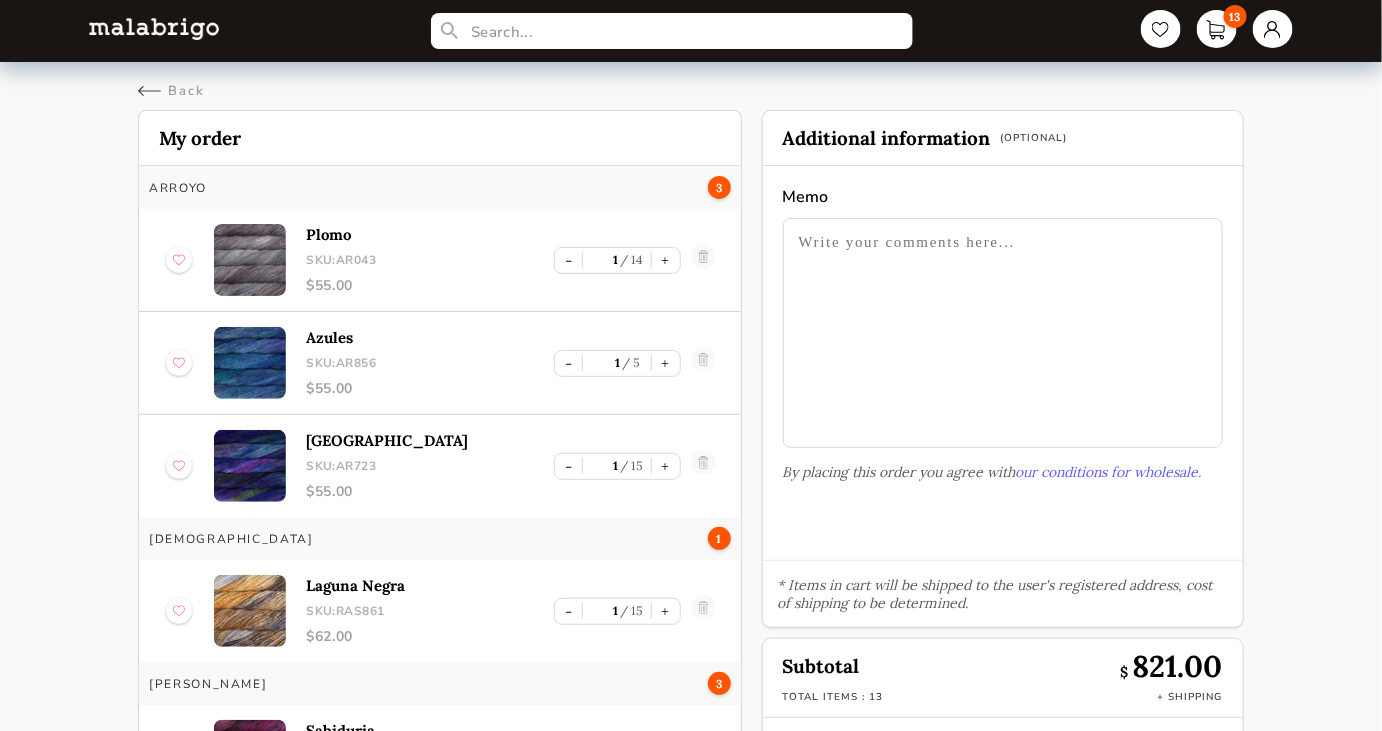 click at bounding box center (1003, 333) 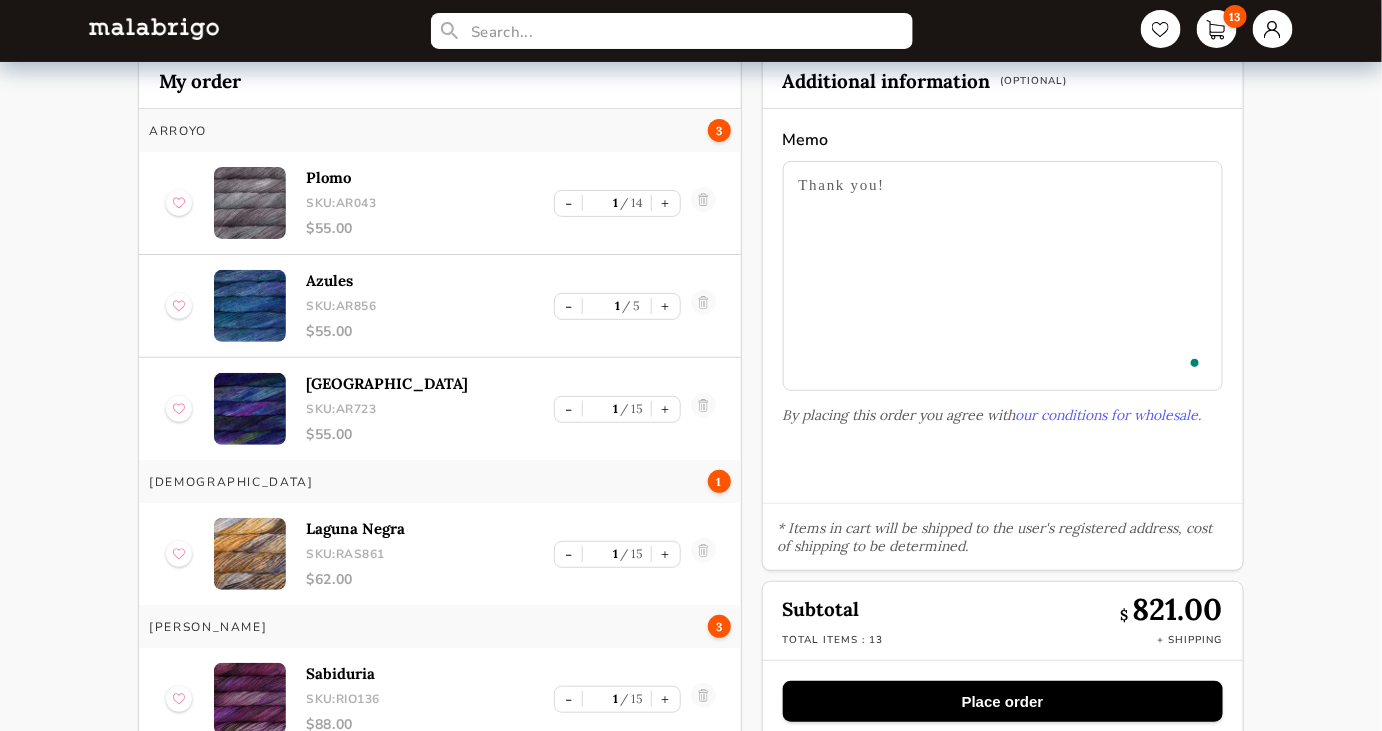 scroll, scrollTop: 88, scrollLeft: 0, axis: vertical 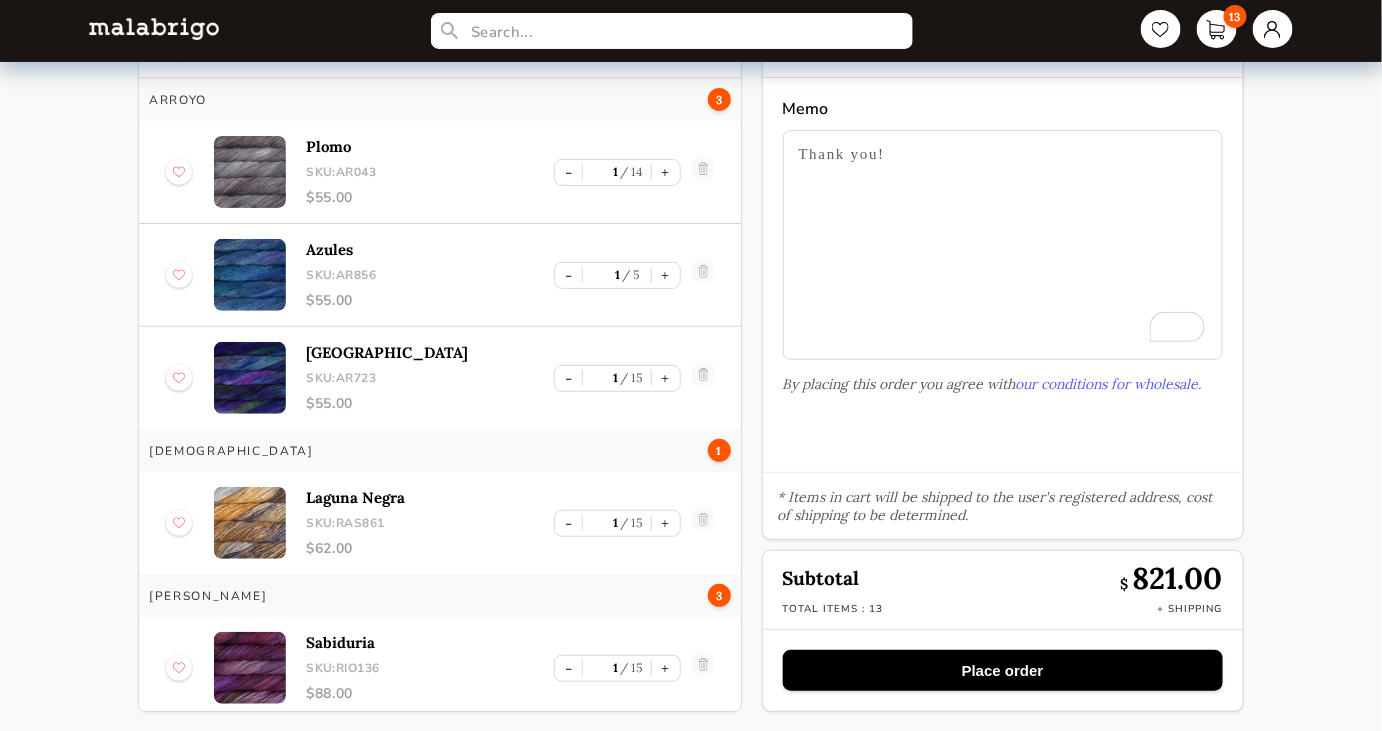 type on "Thank you!" 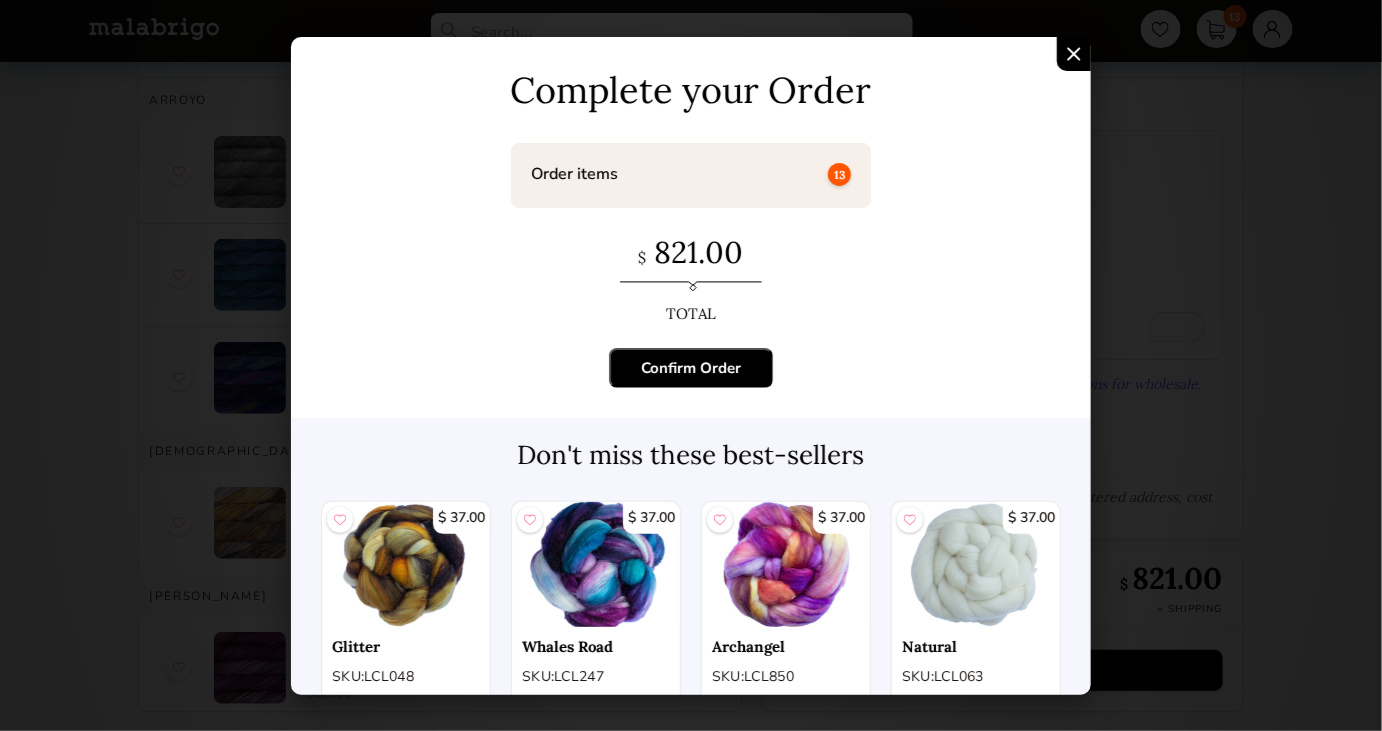 click on "Confirm Order" at bounding box center [691, 368] 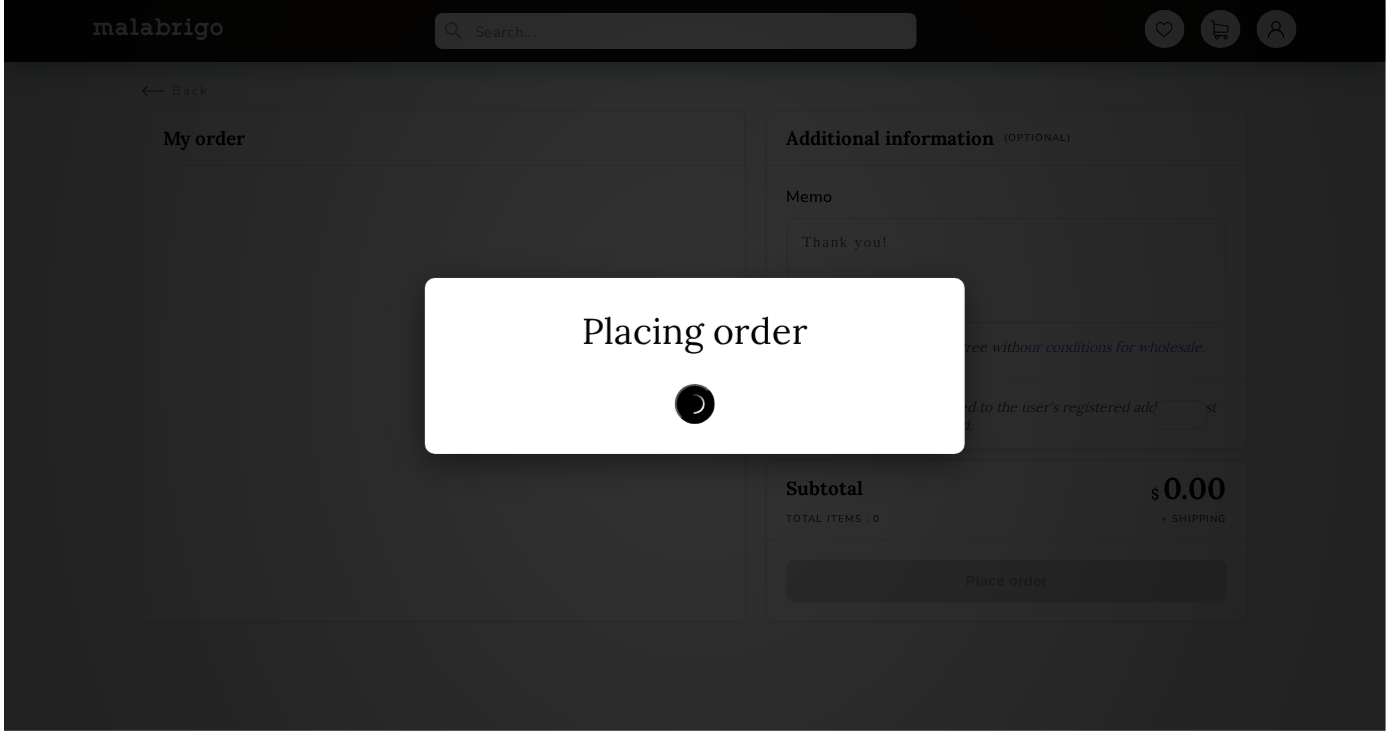 scroll, scrollTop: 0, scrollLeft: 0, axis: both 